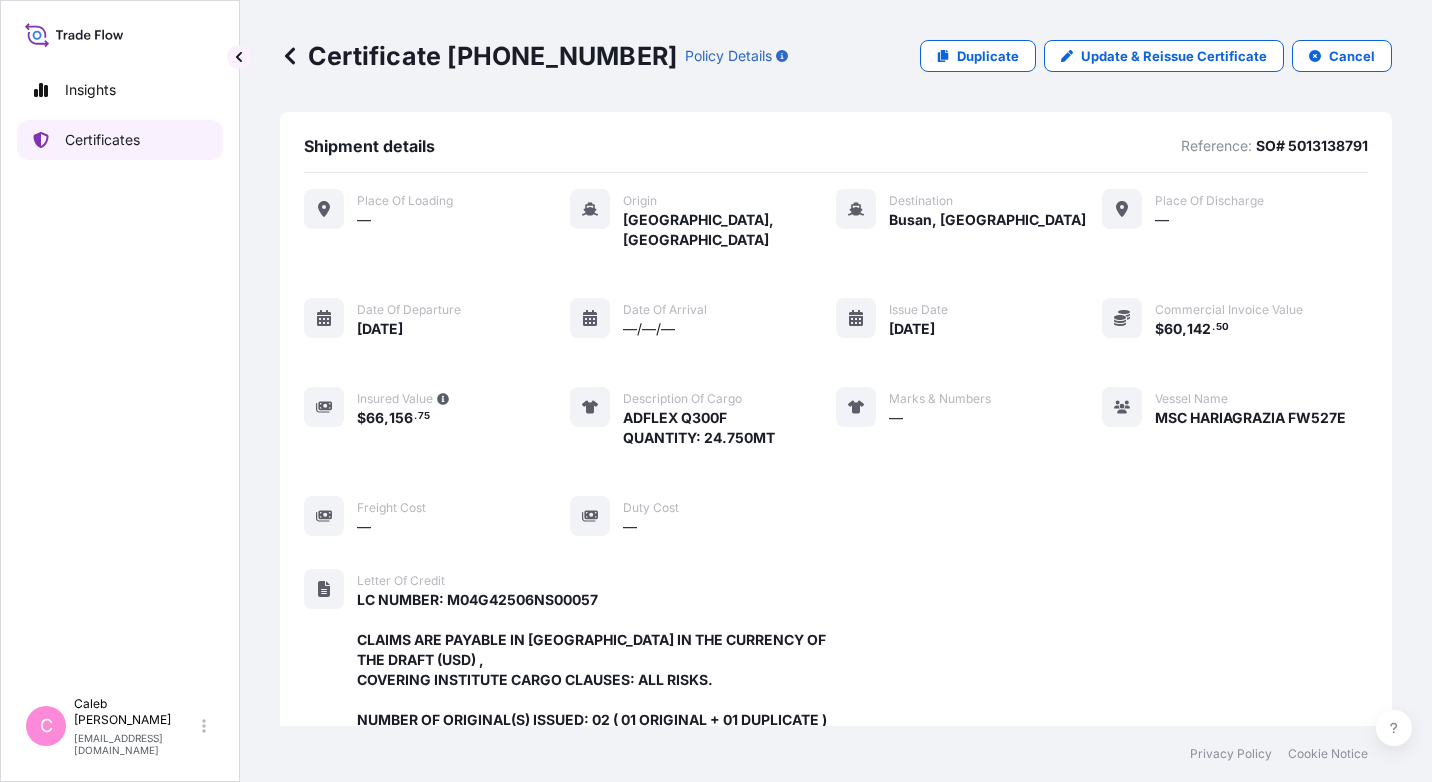 scroll, scrollTop: 0, scrollLeft: 0, axis: both 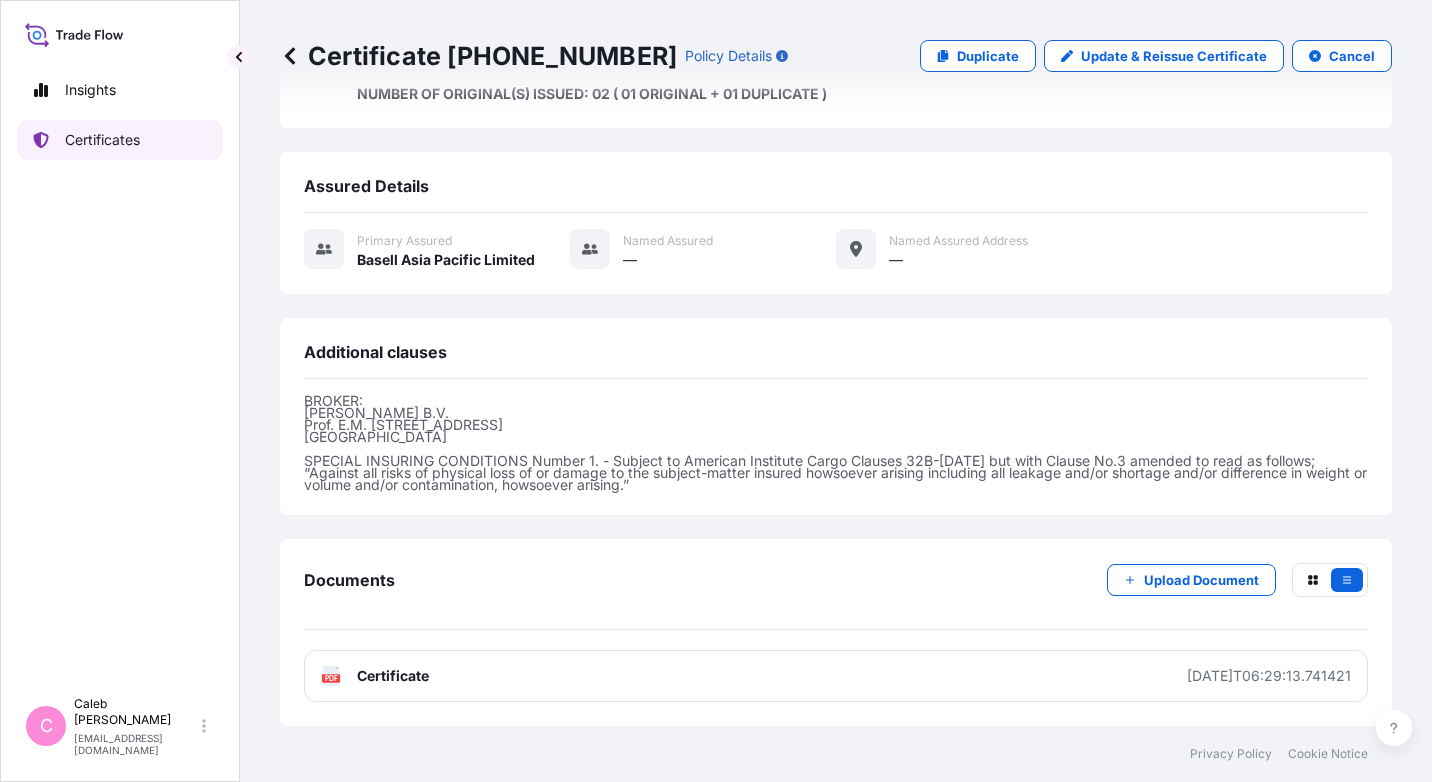 click on "Certificates" at bounding box center (102, 140) 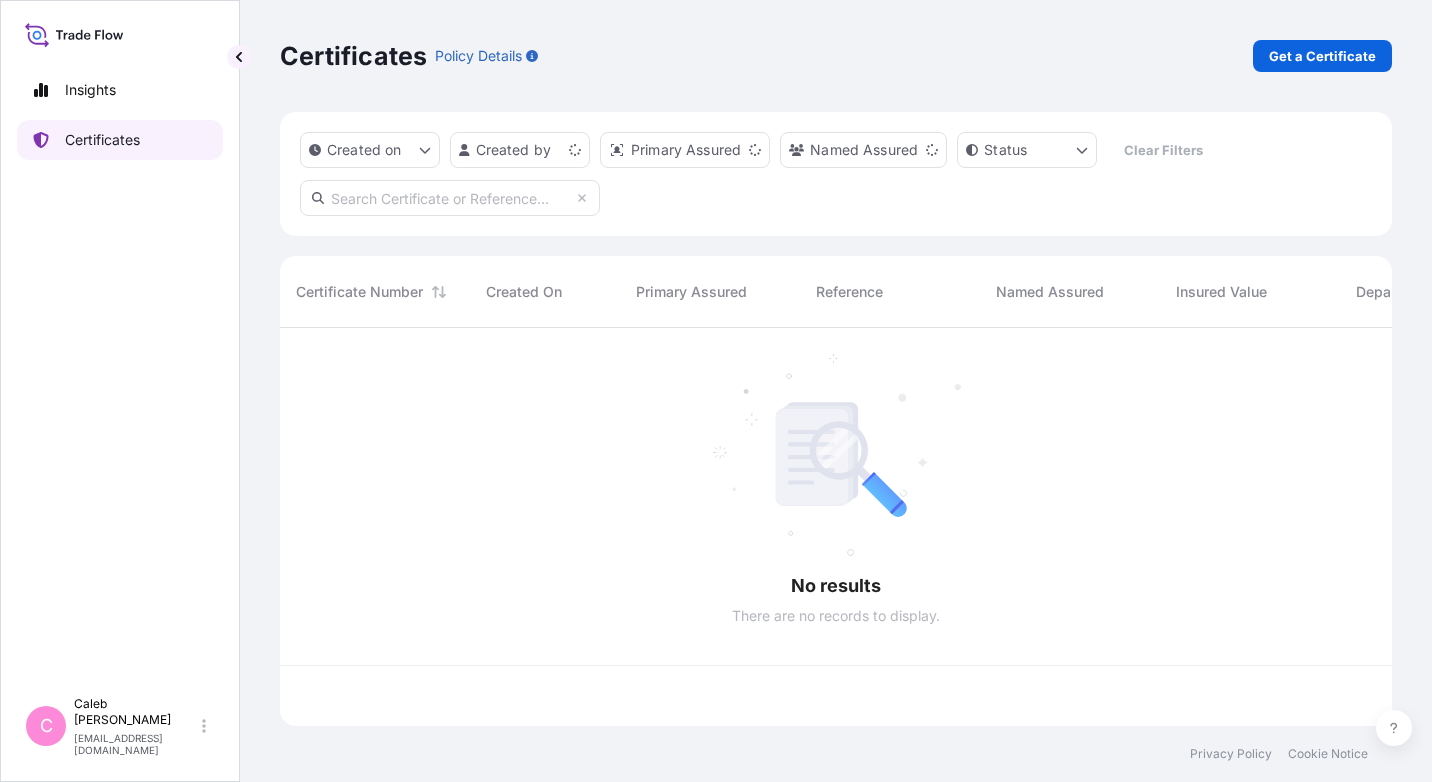 scroll, scrollTop: 0, scrollLeft: 0, axis: both 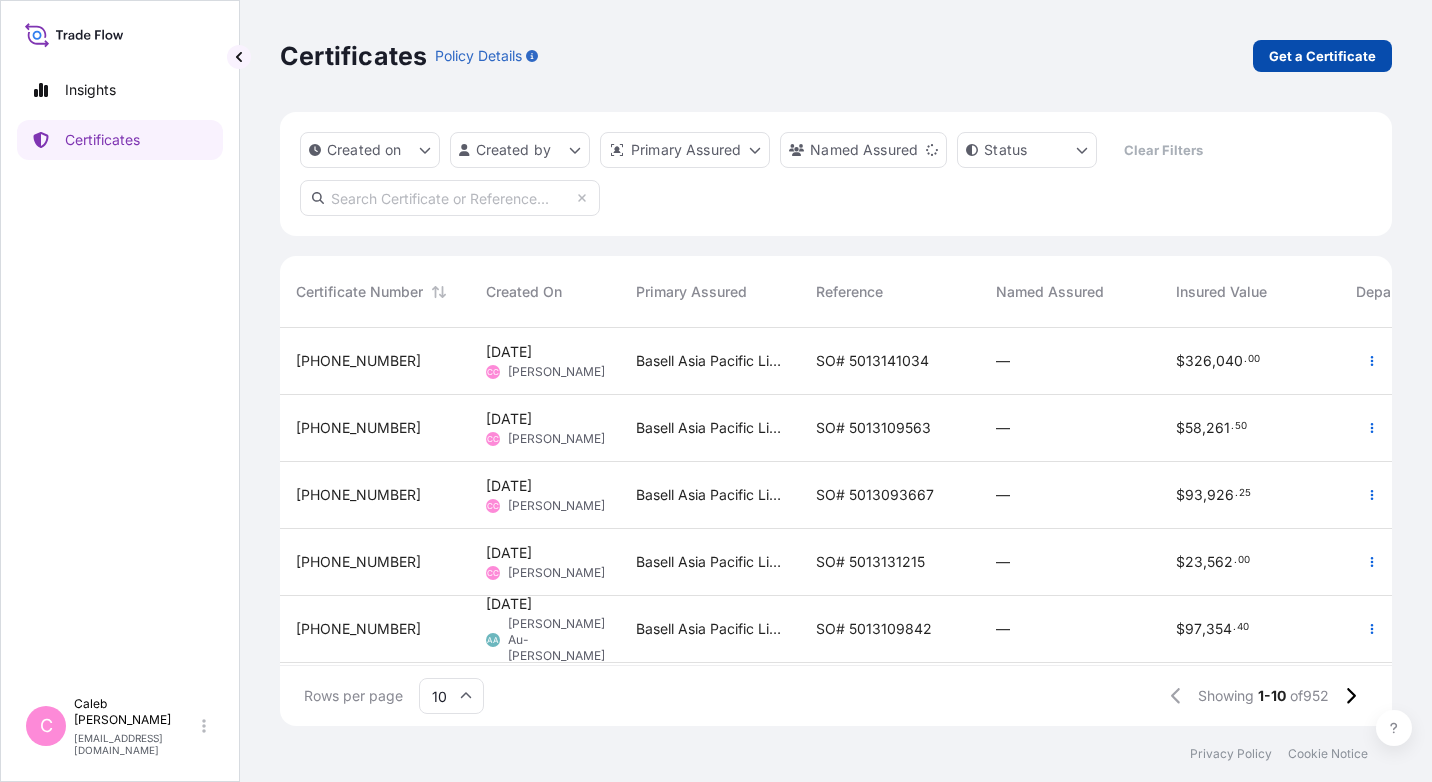 click on "Get a Certificate" at bounding box center [1322, 56] 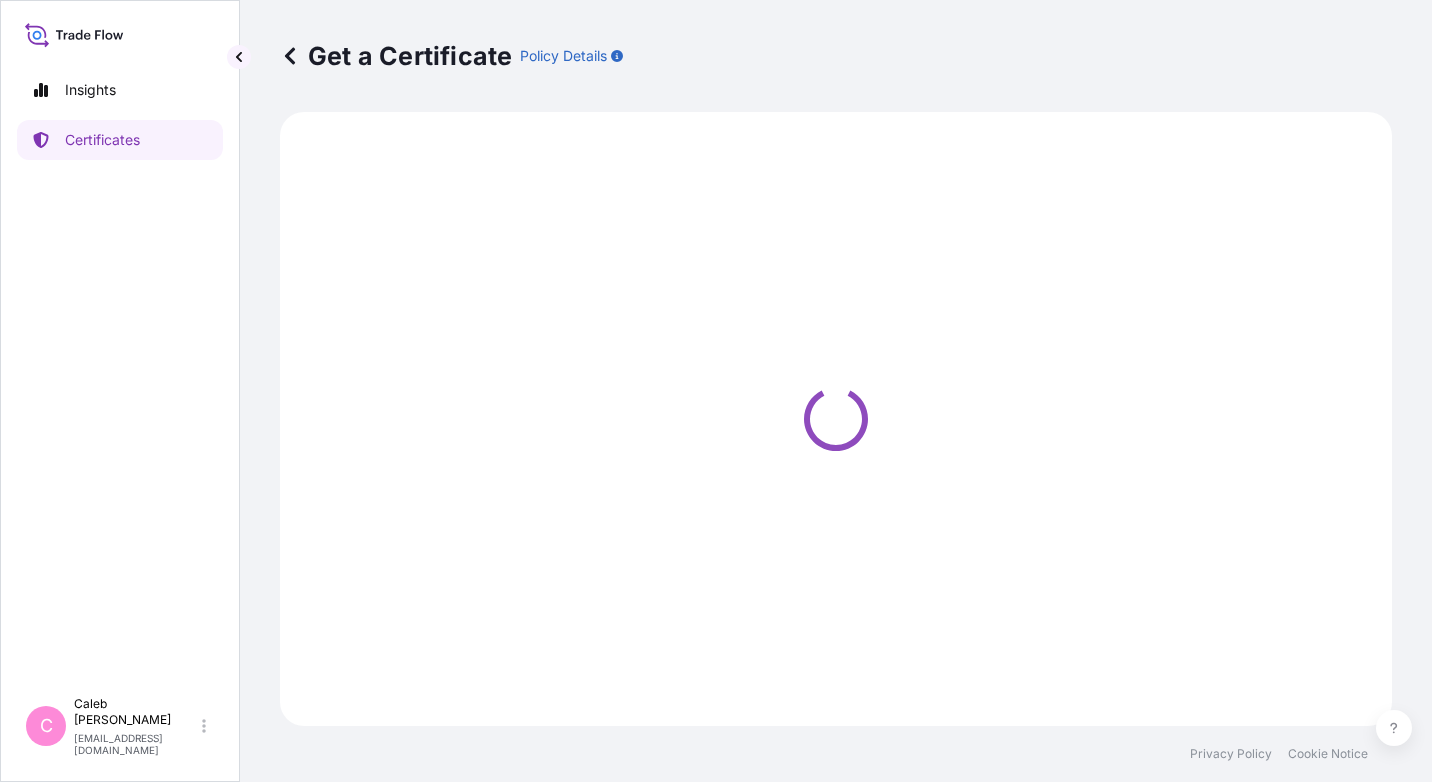 select on "Sea" 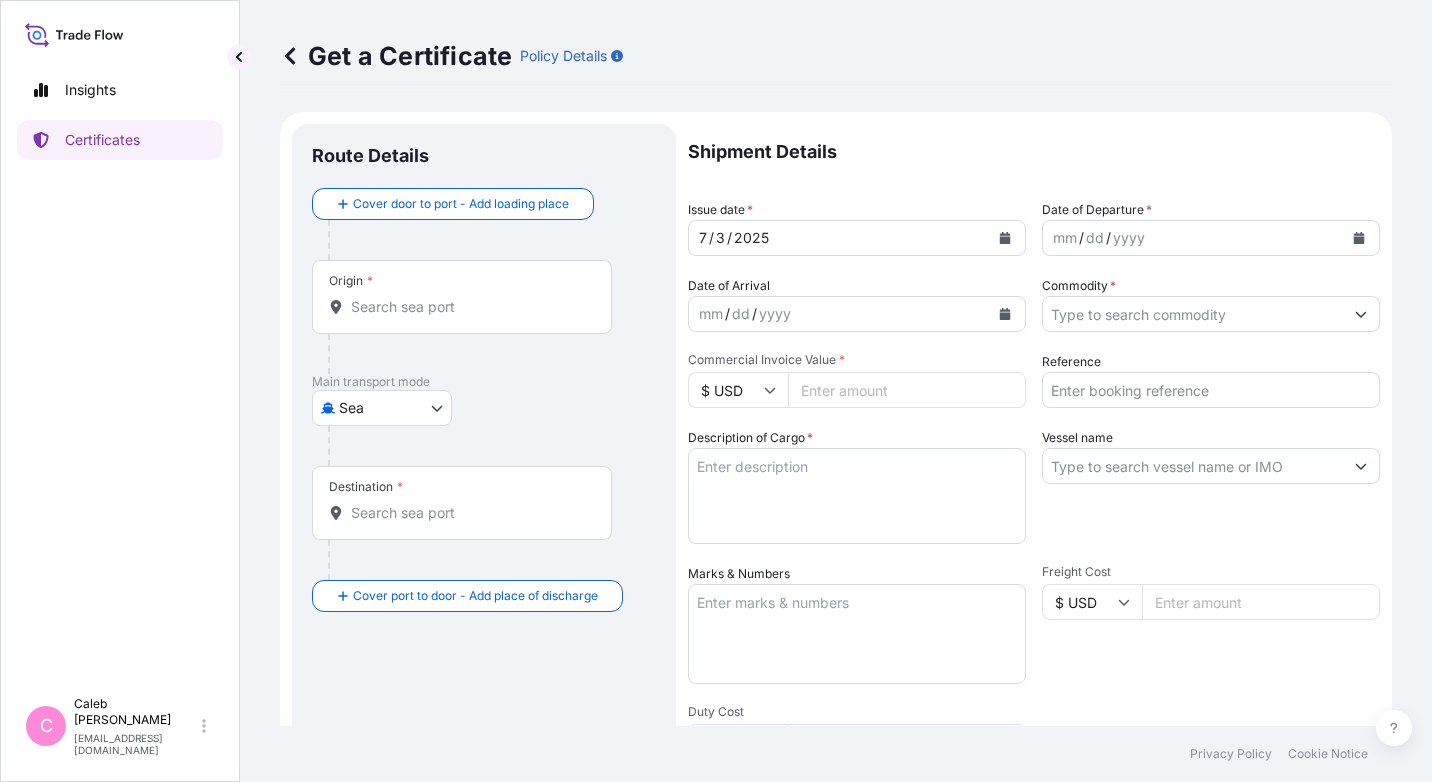 click on "Origin *" at bounding box center (462, 297) 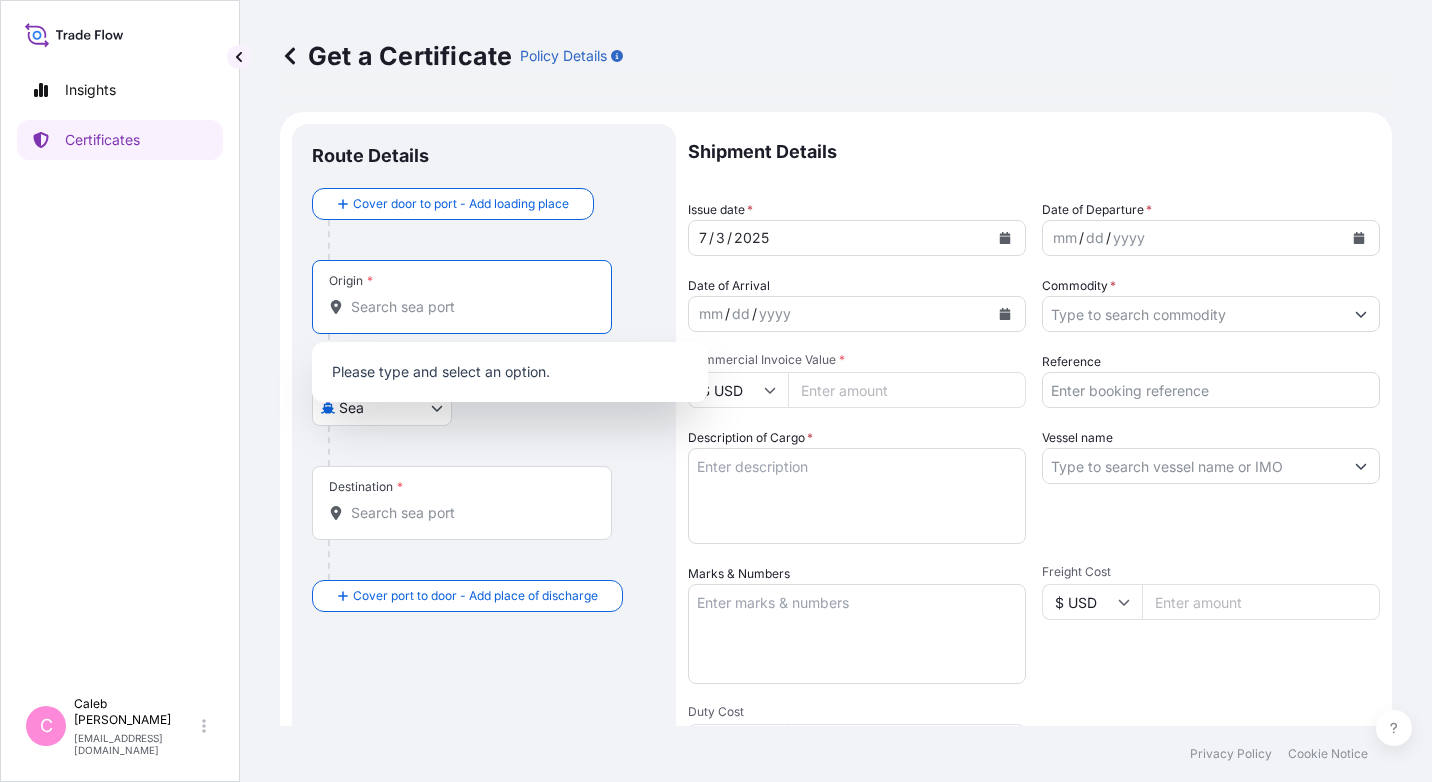 paste on "LAEM CHABANG" 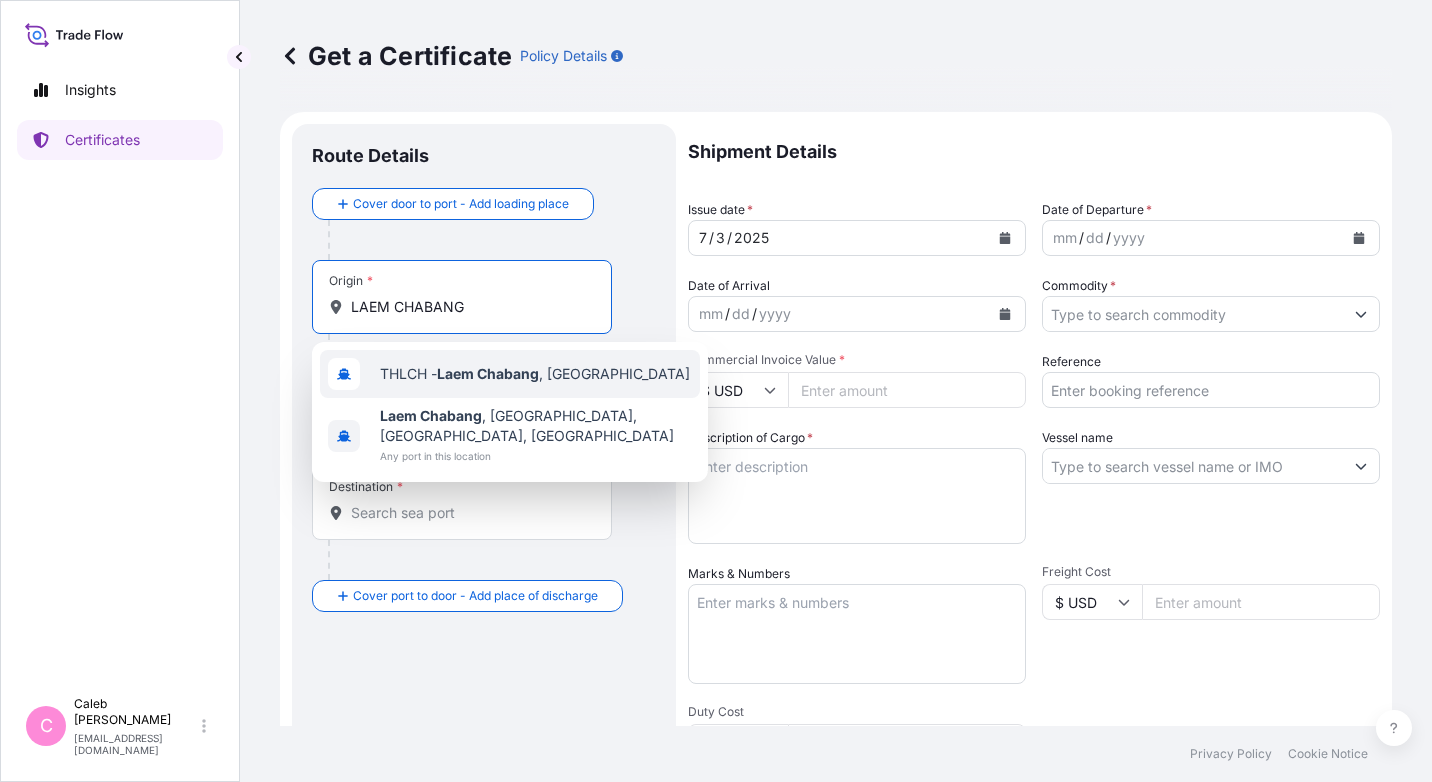 click on "THLCH -  [GEOGRAPHIC_DATA] , [GEOGRAPHIC_DATA]" at bounding box center (510, 374) 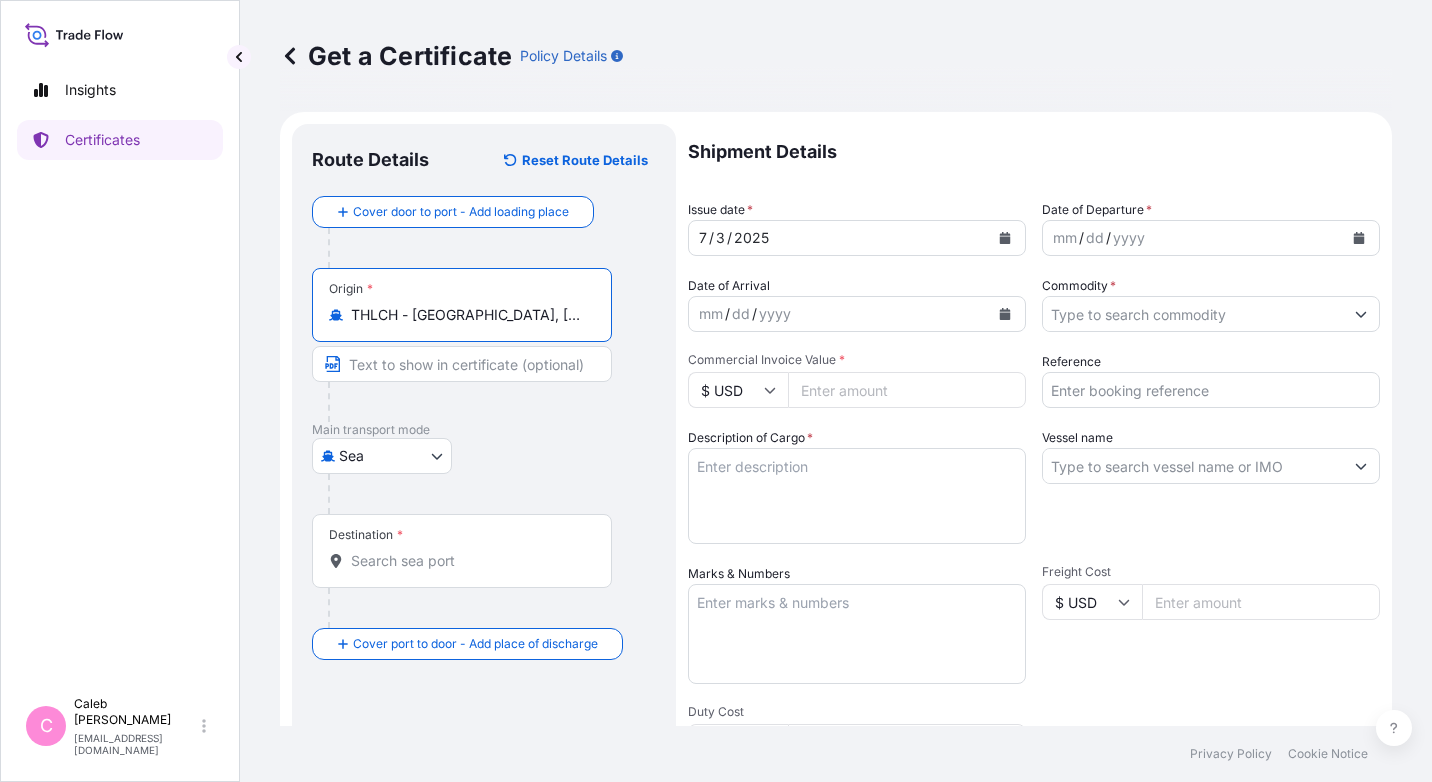 type on "THLCH - [GEOGRAPHIC_DATA], [GEOGRAPHIC_DATA]" 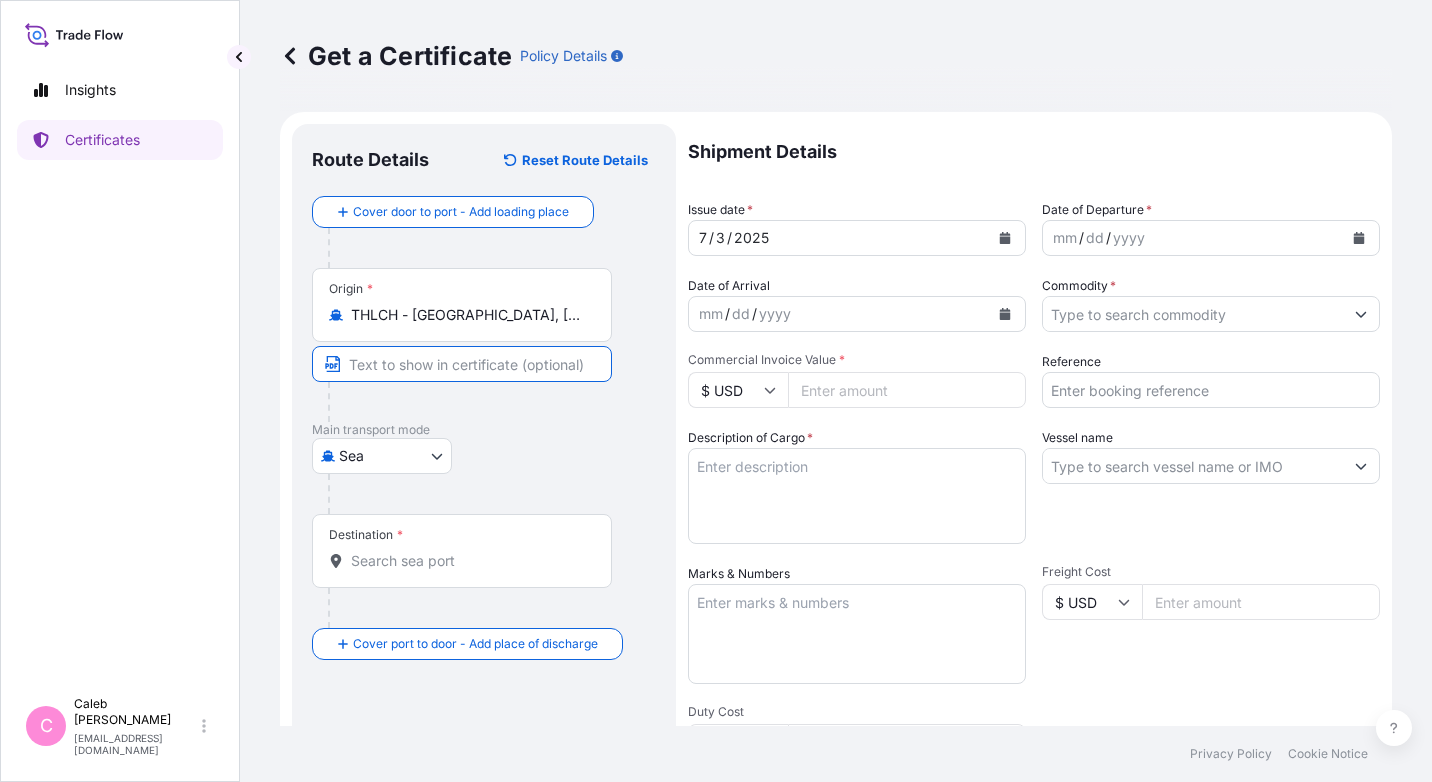paste on "LAEM CHABANG, [GEOGRAPHIC_DATA]" 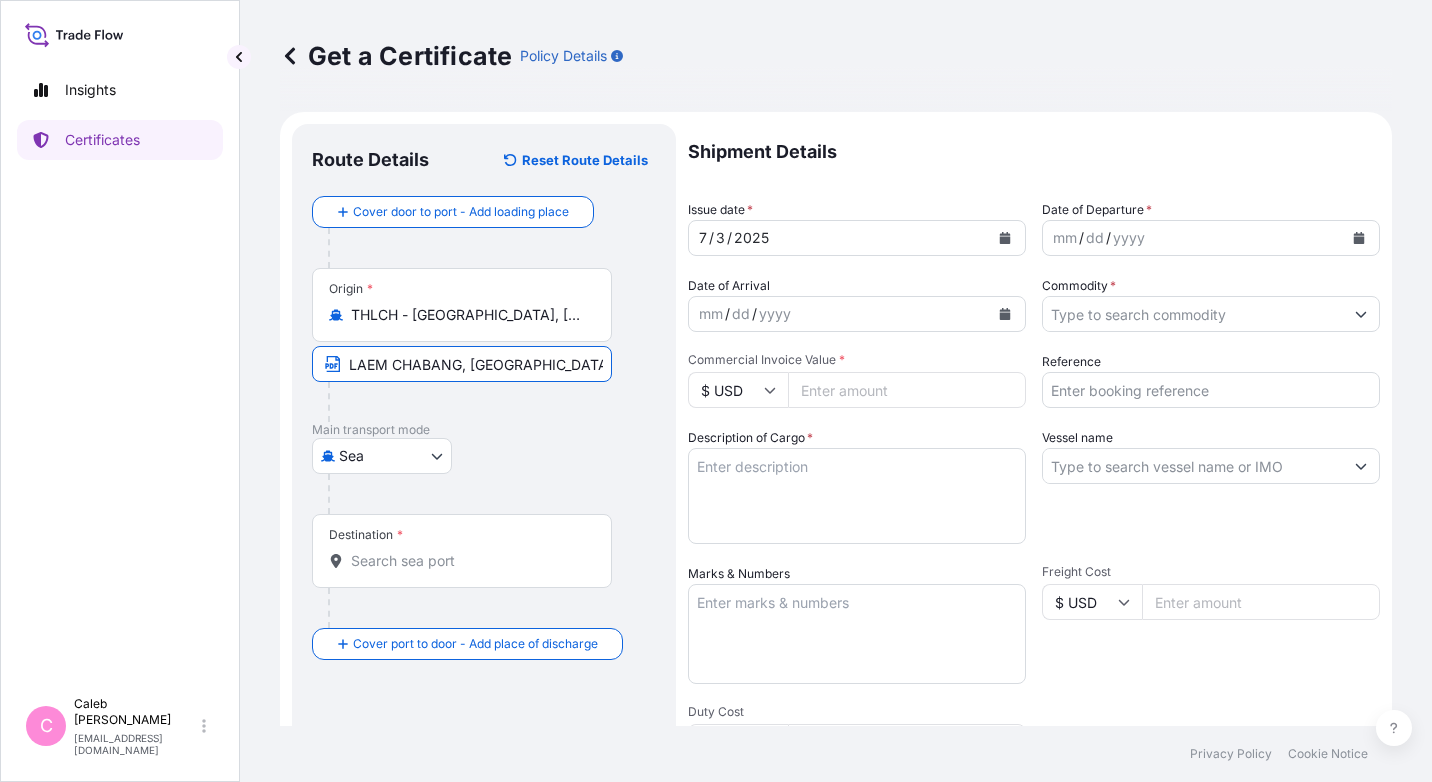 type on "LAEM CHABANG, [GEOGRAPHIC_DATA]" 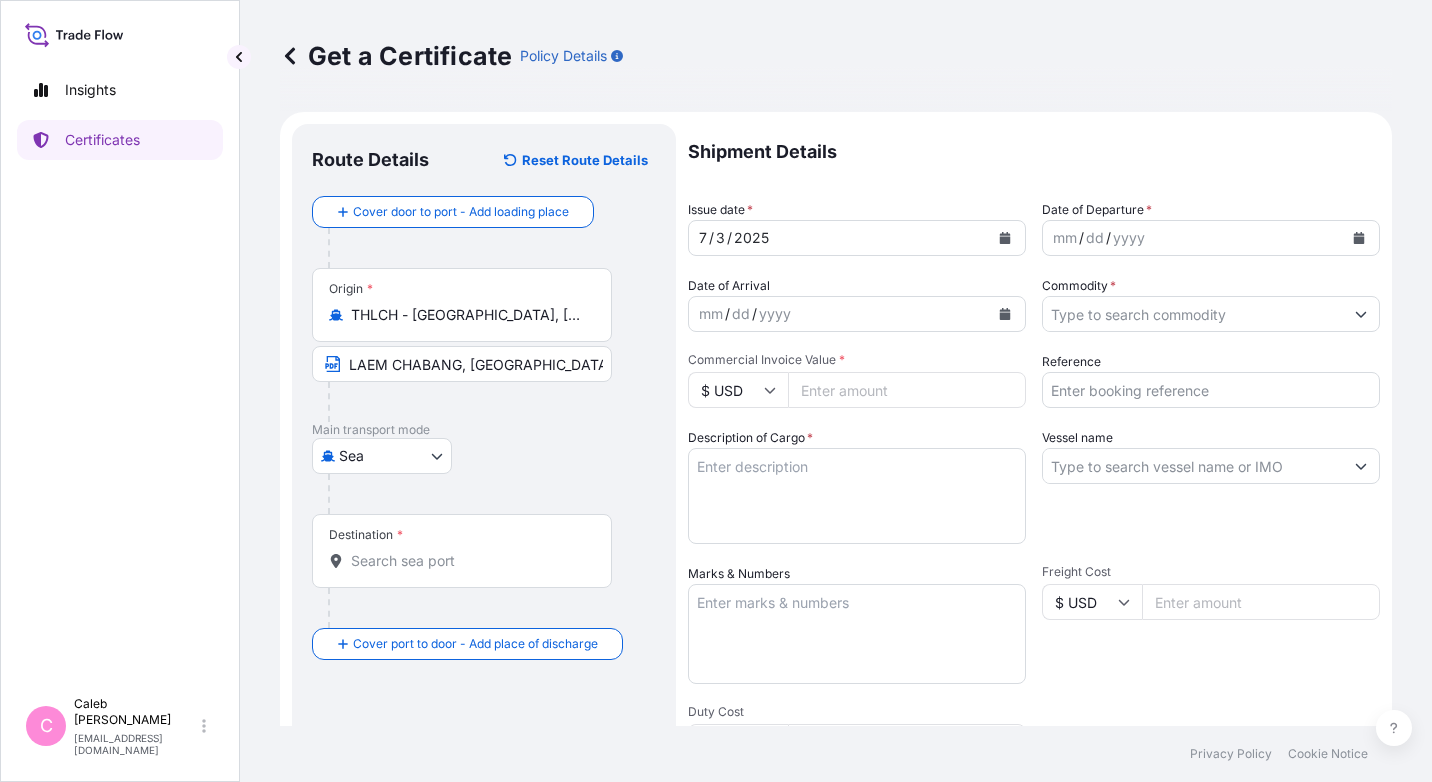 click on "Destination *" at bounding box center [462, 551] 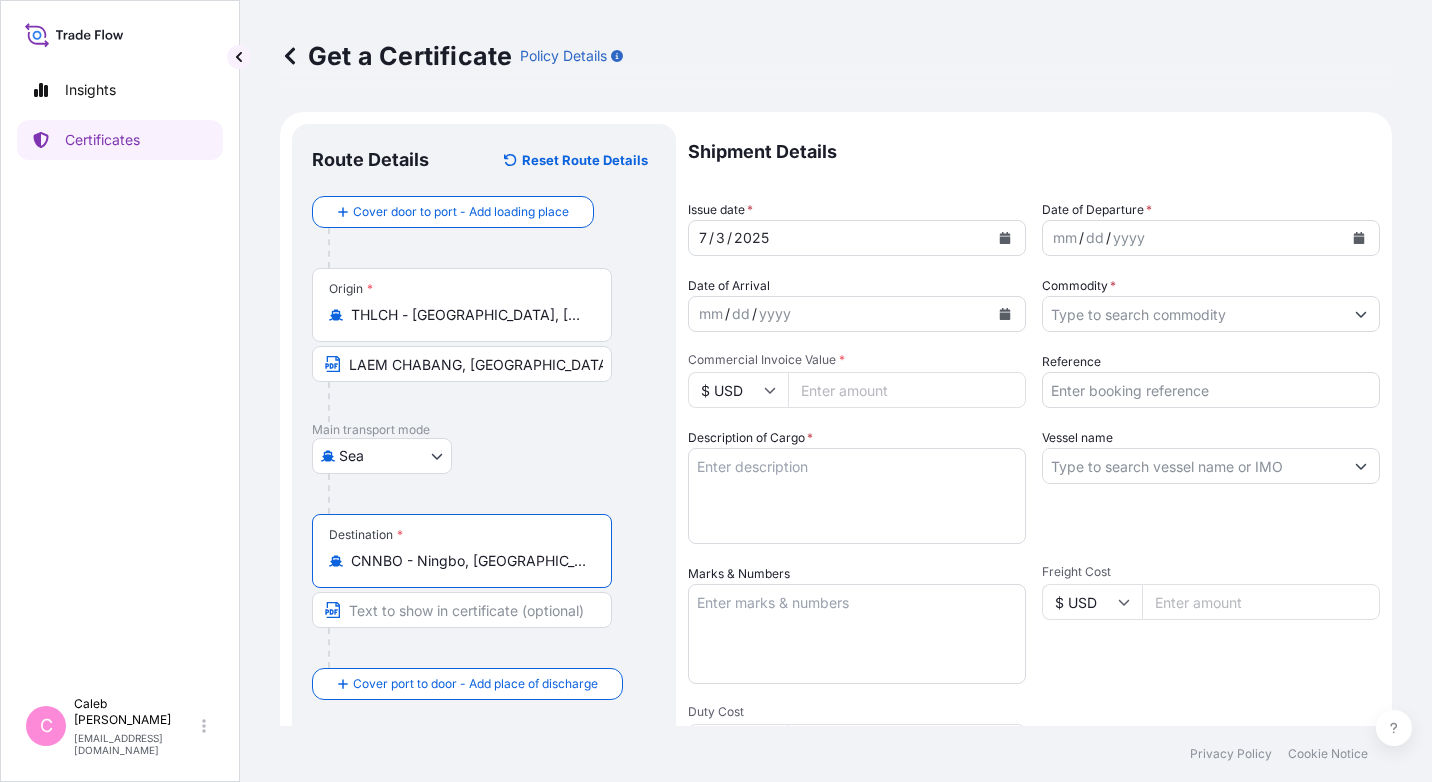 type on "CNNBO - Ningbo, [GEOGRAPHIC_DATA]" 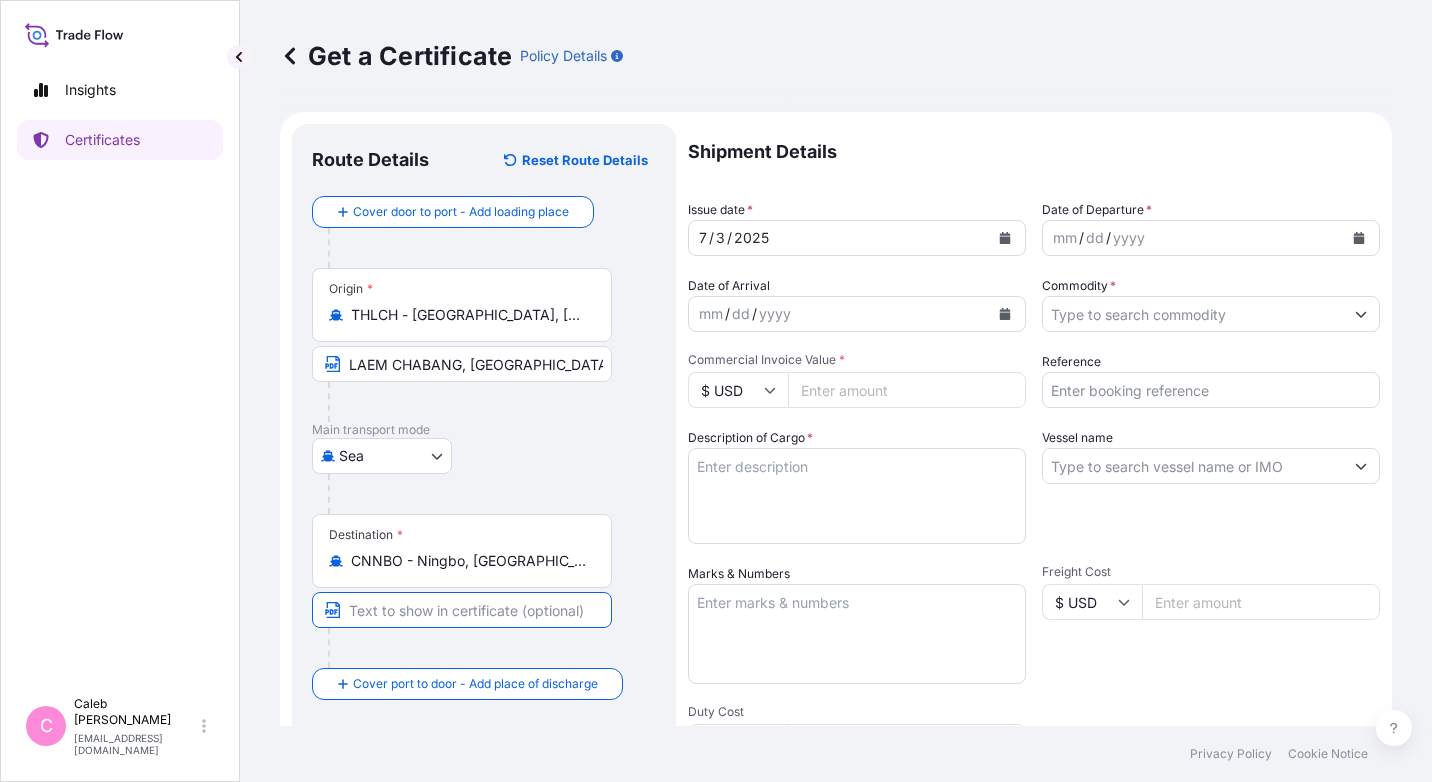 click at bounding box center [462, 610] 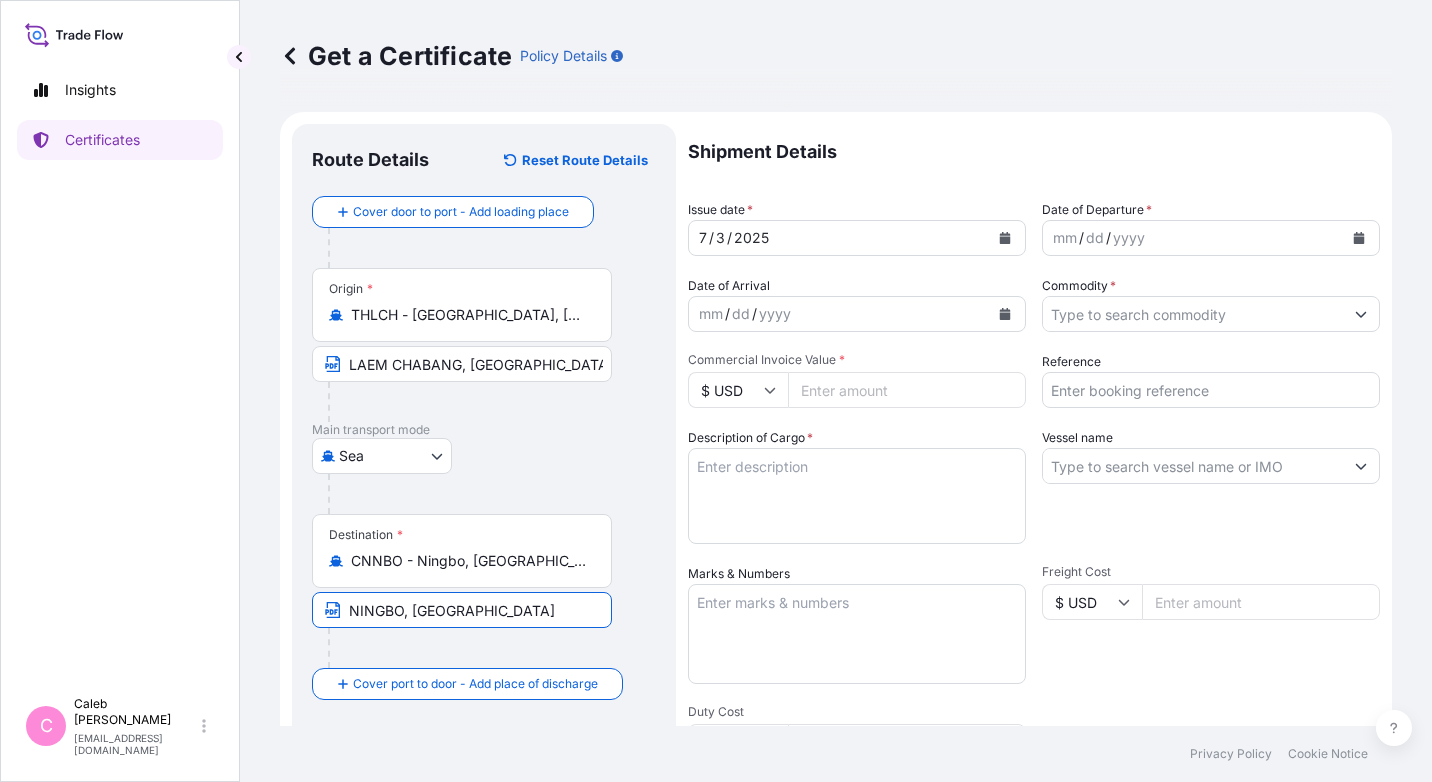 type on "NINGBO, [GEOGRAPHIC_DATA]" 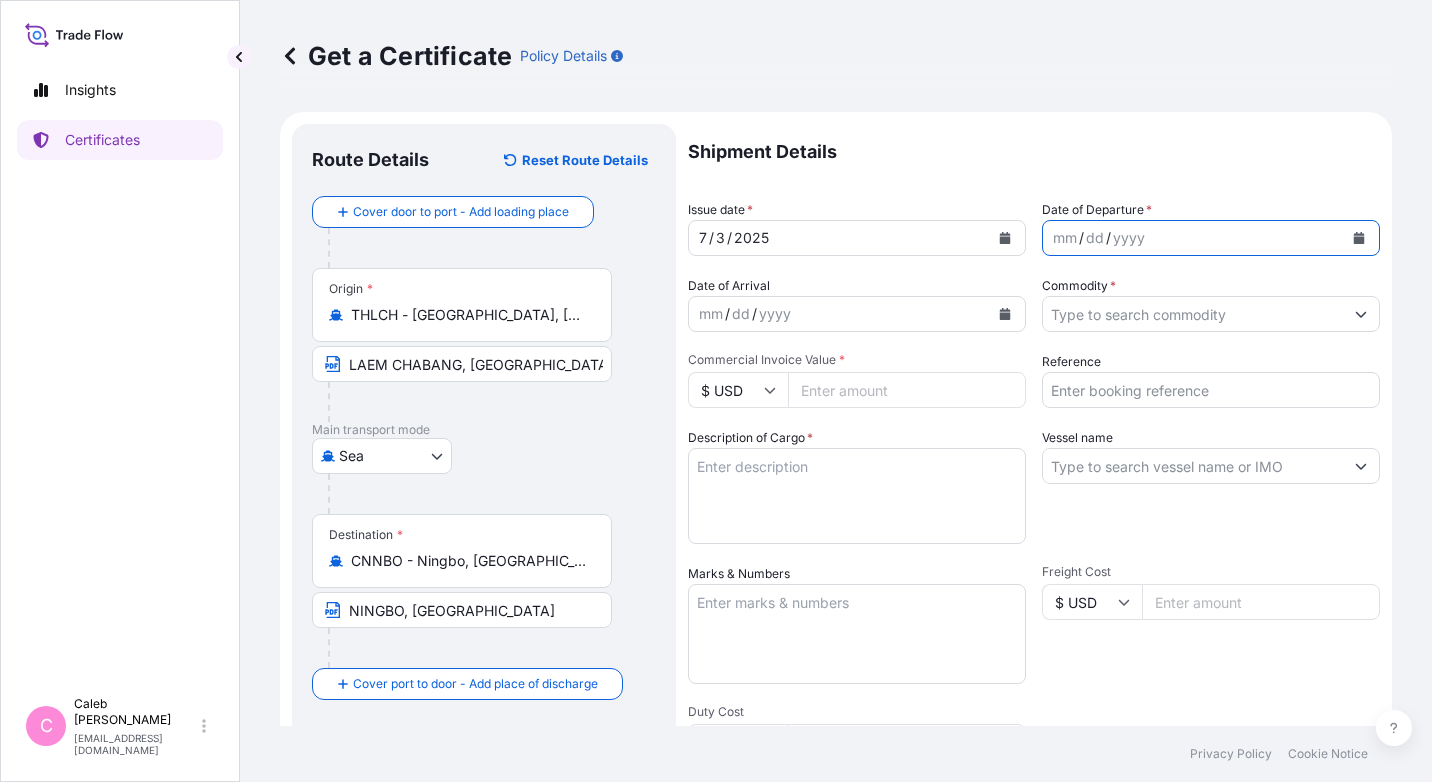click 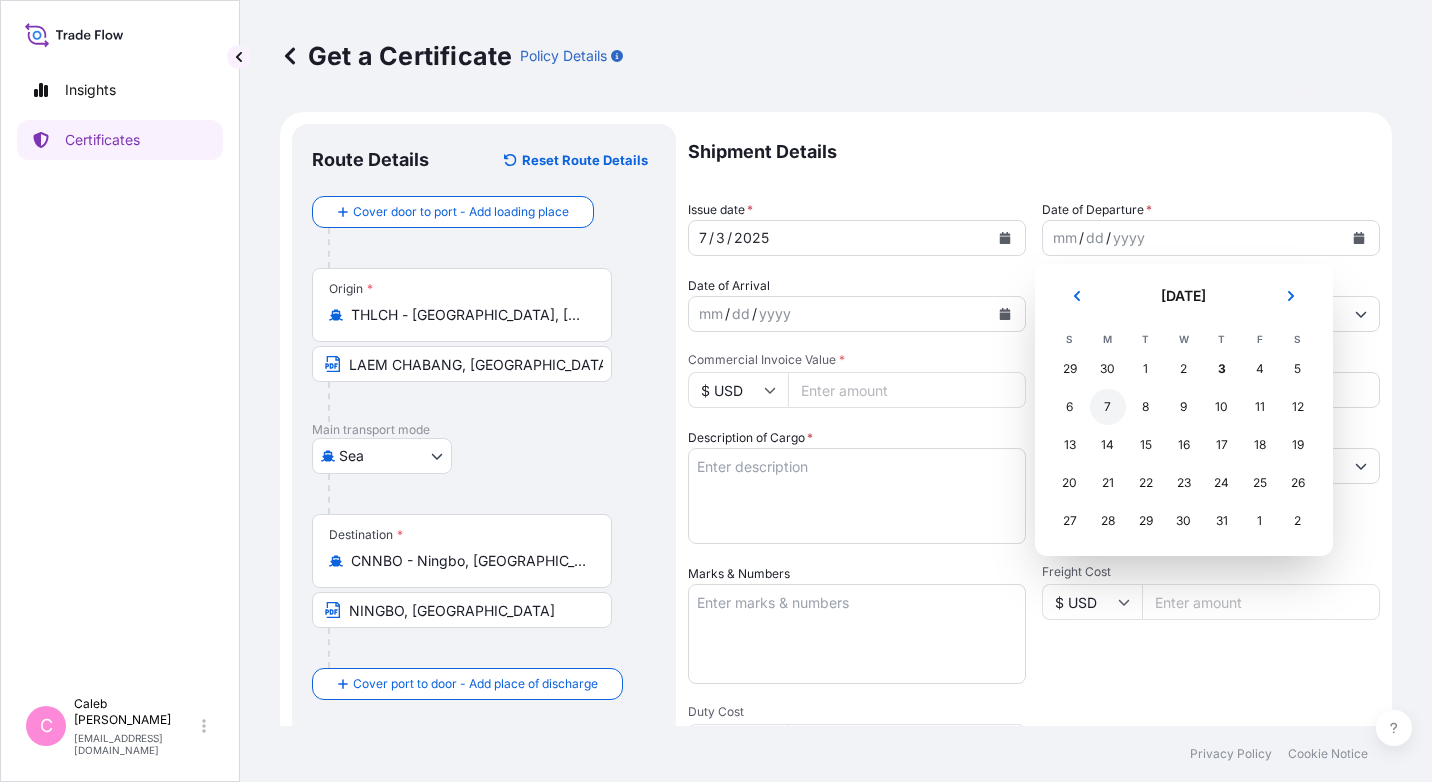 click on "7" at bounding box center [1108, 407] 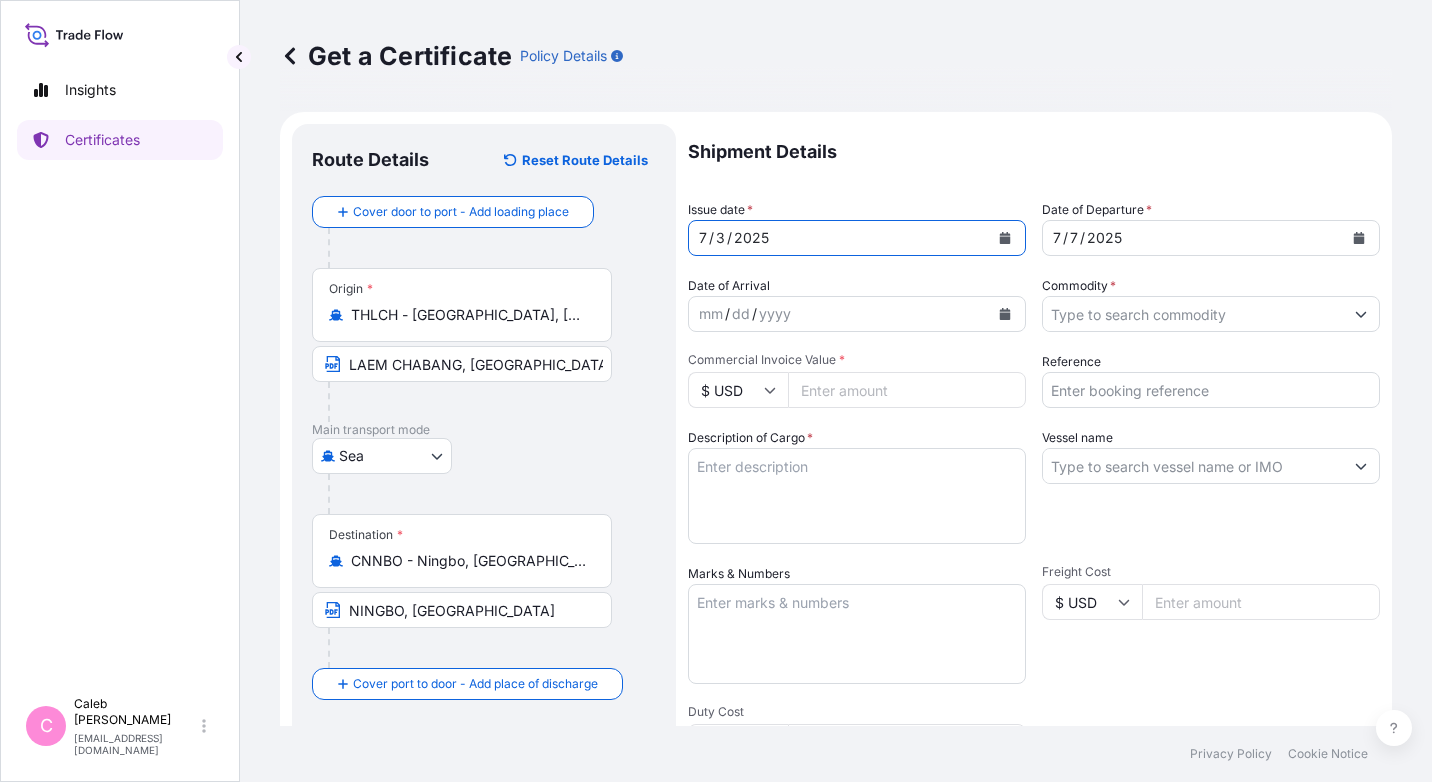 click 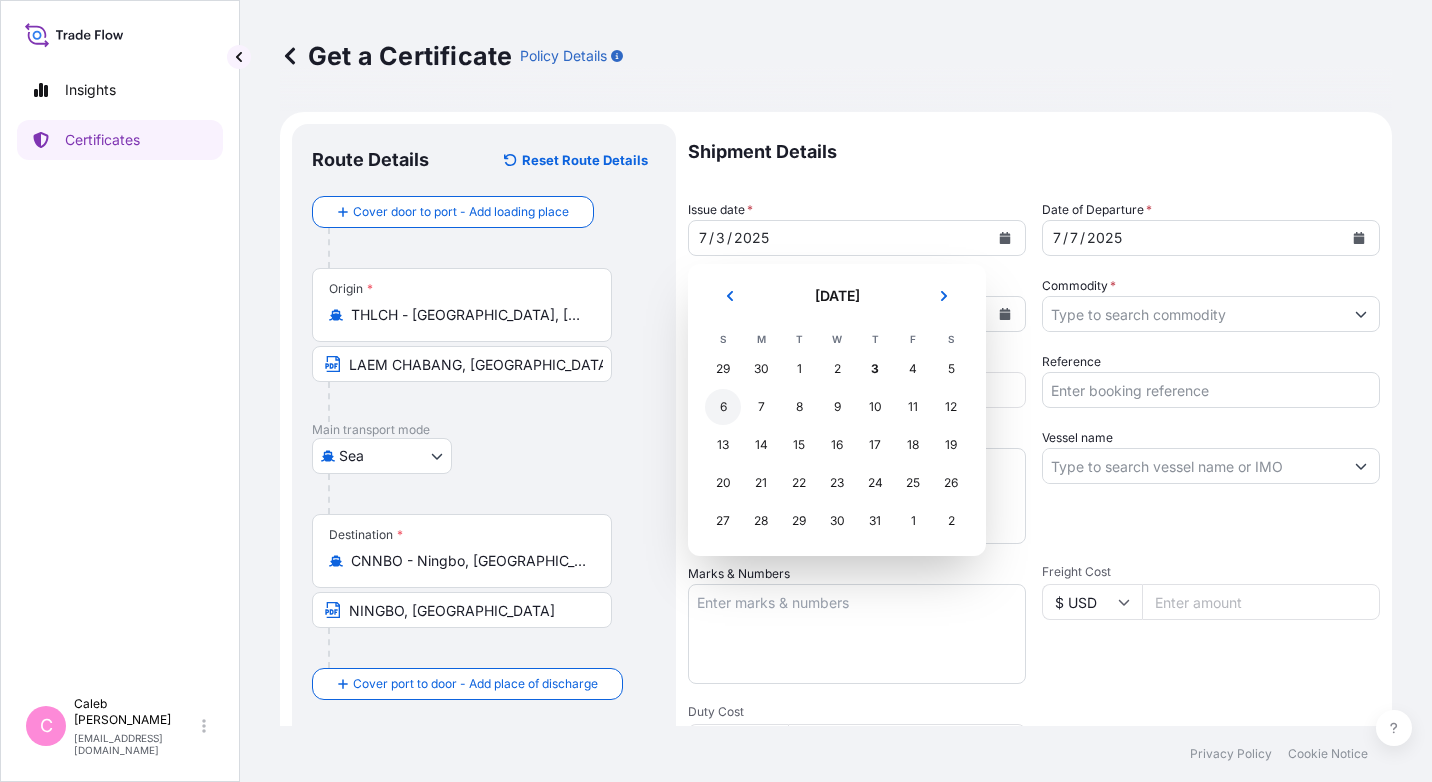 click on "6" at bounding box center [723, 407] 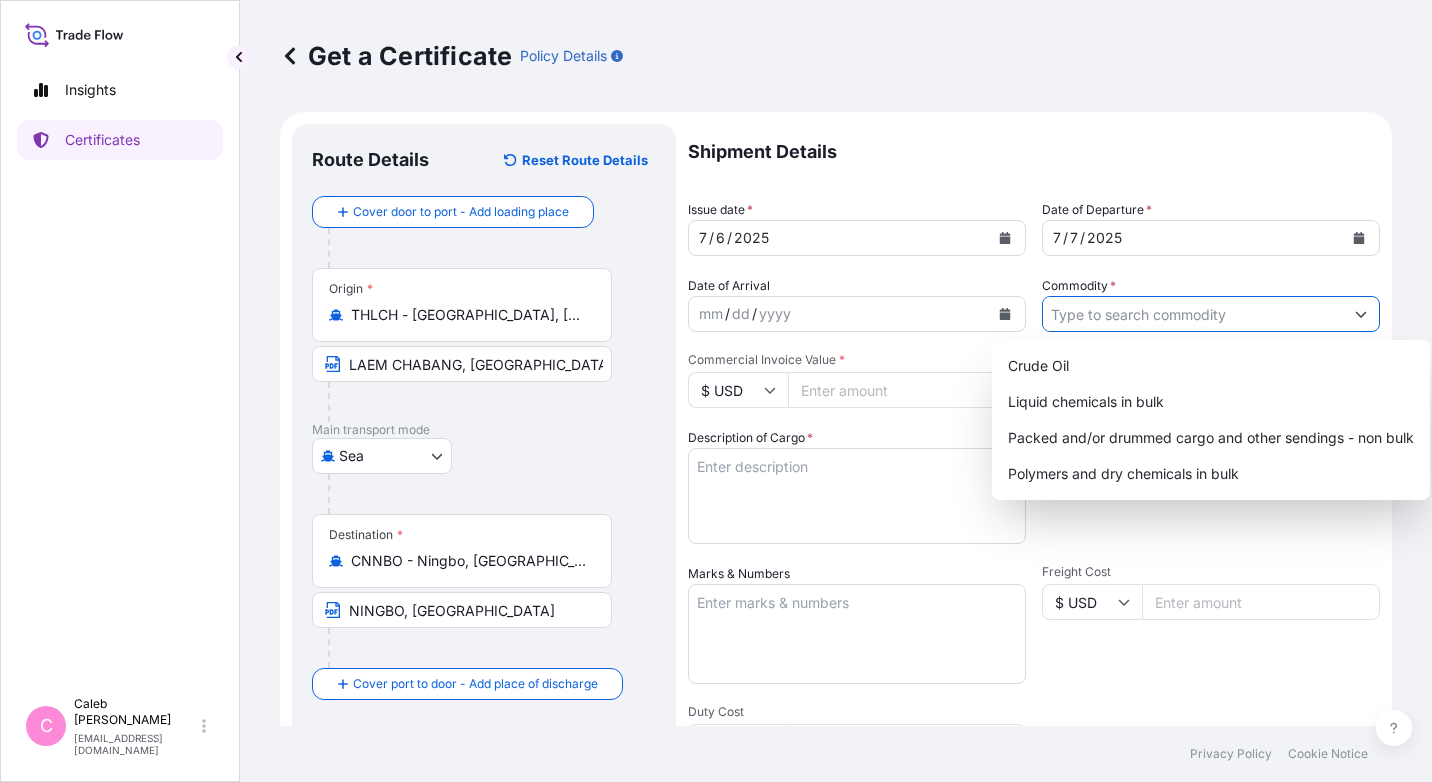 click on "Commodity *" at bounding box center (1193, 314) 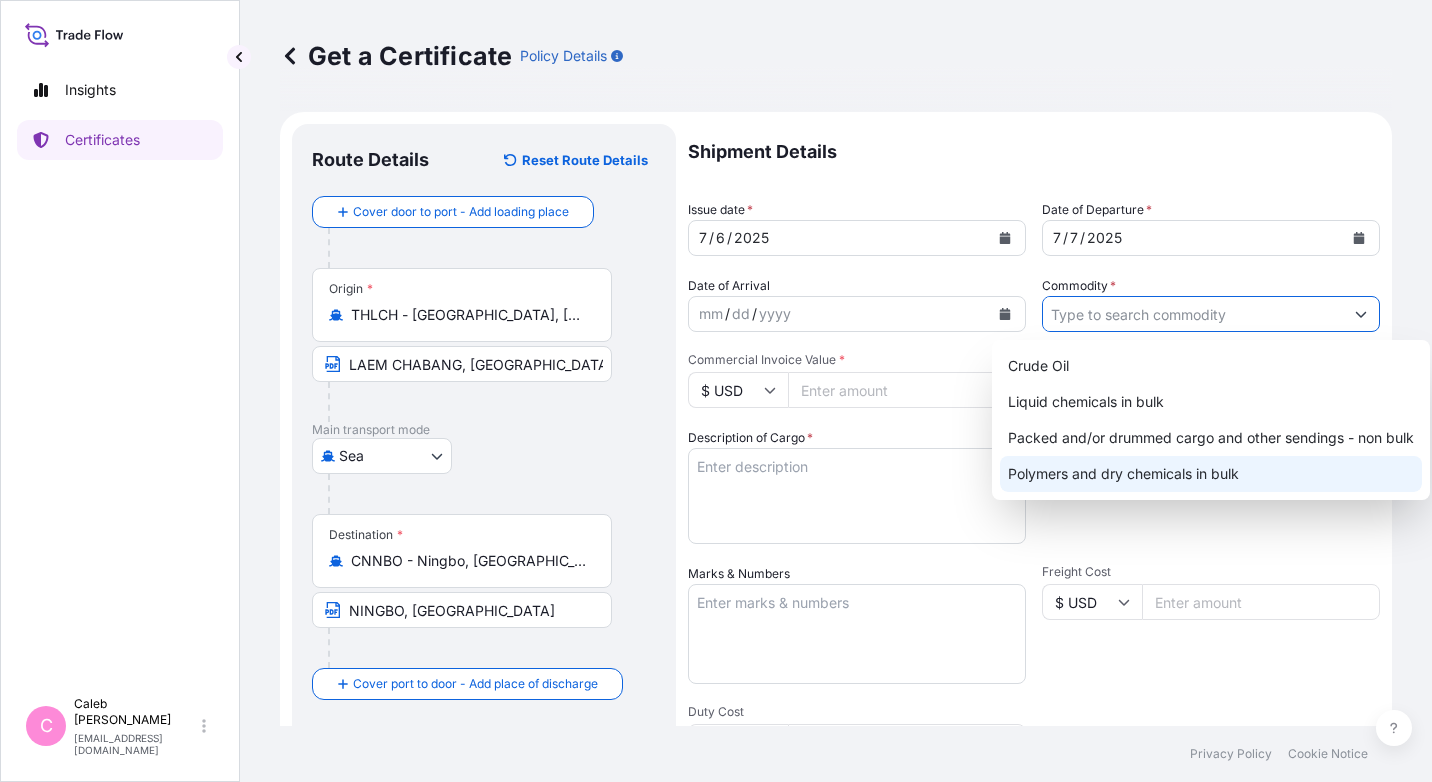 click on "Polymers and dry chemicals in bulk" at bounding box center (1211, 474) 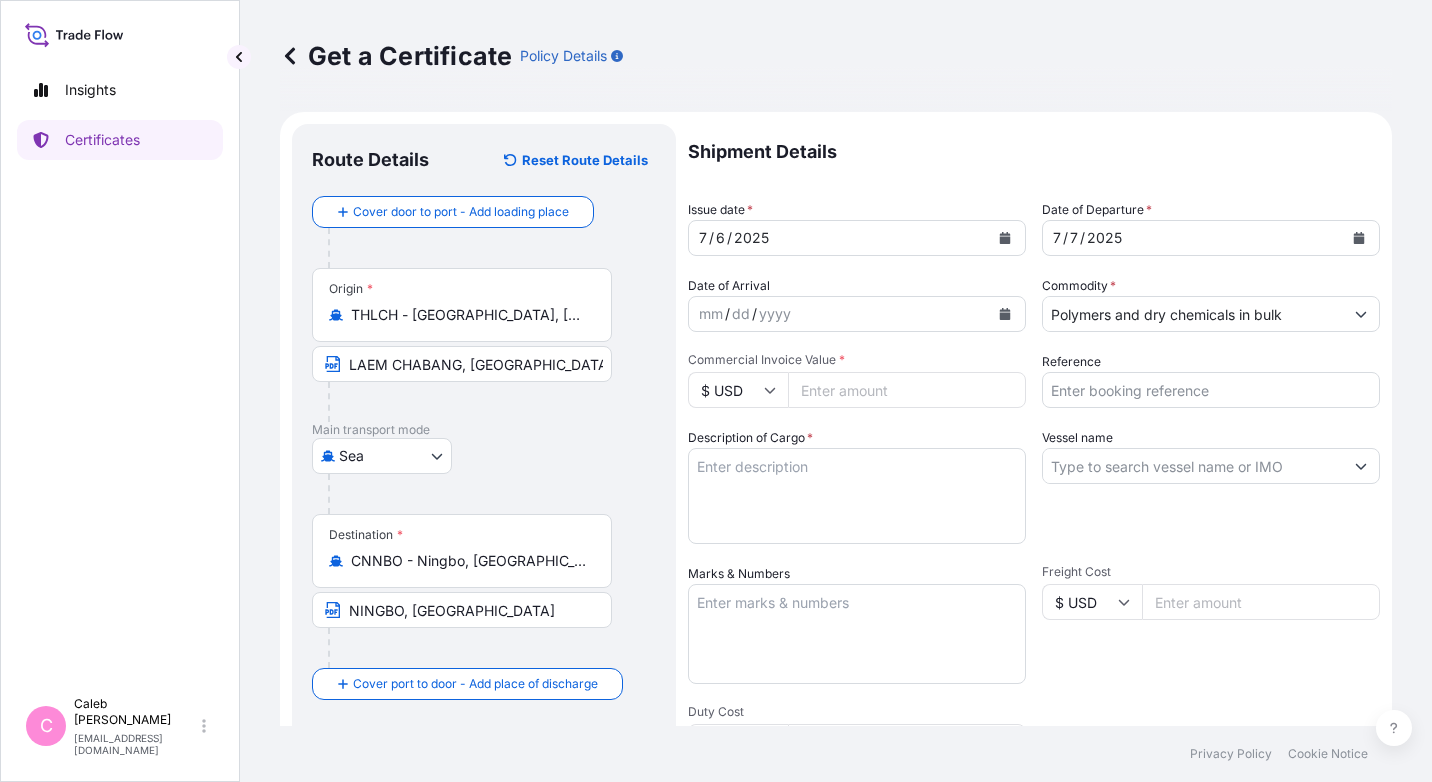 click on "Commercial Invoice Value    *" at bounding box center (907, 390) 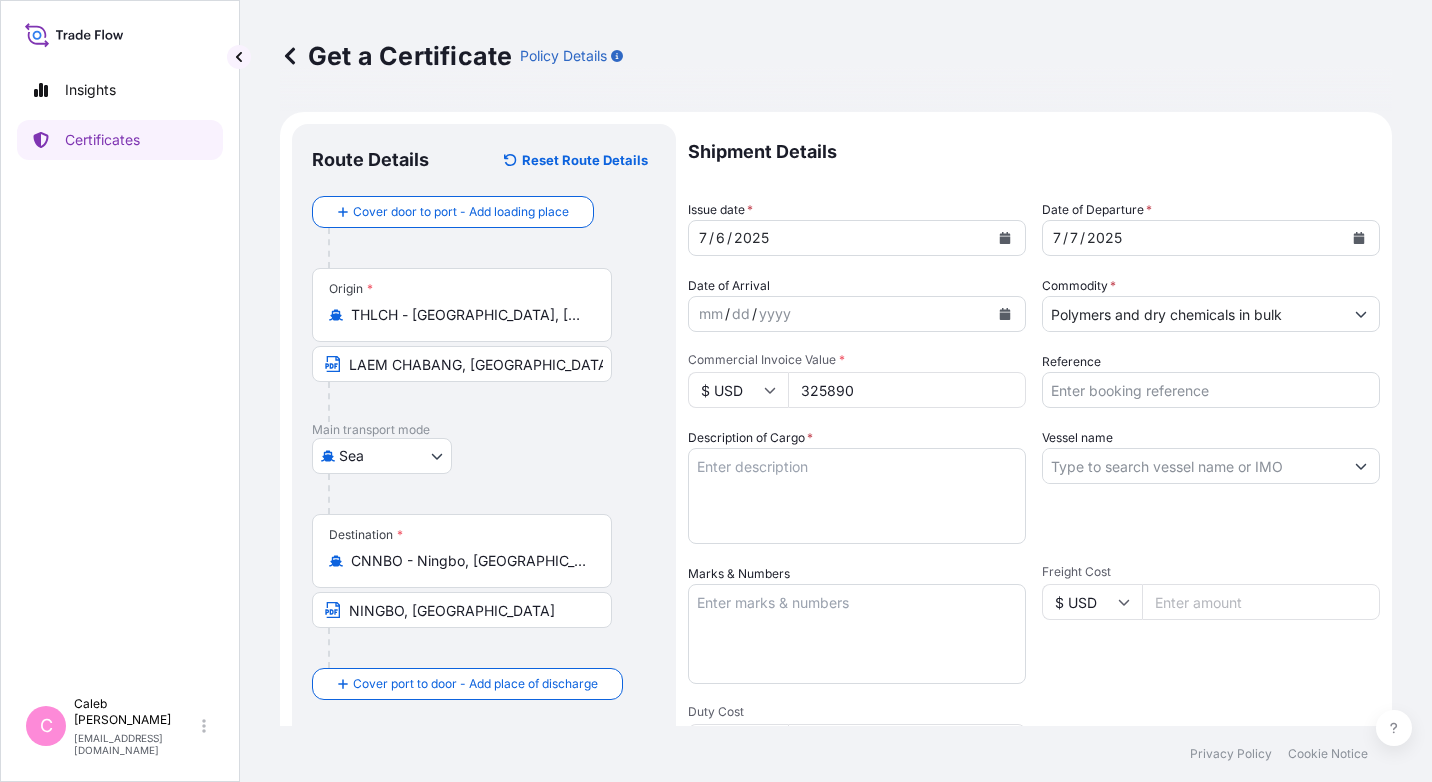 type on "325890" 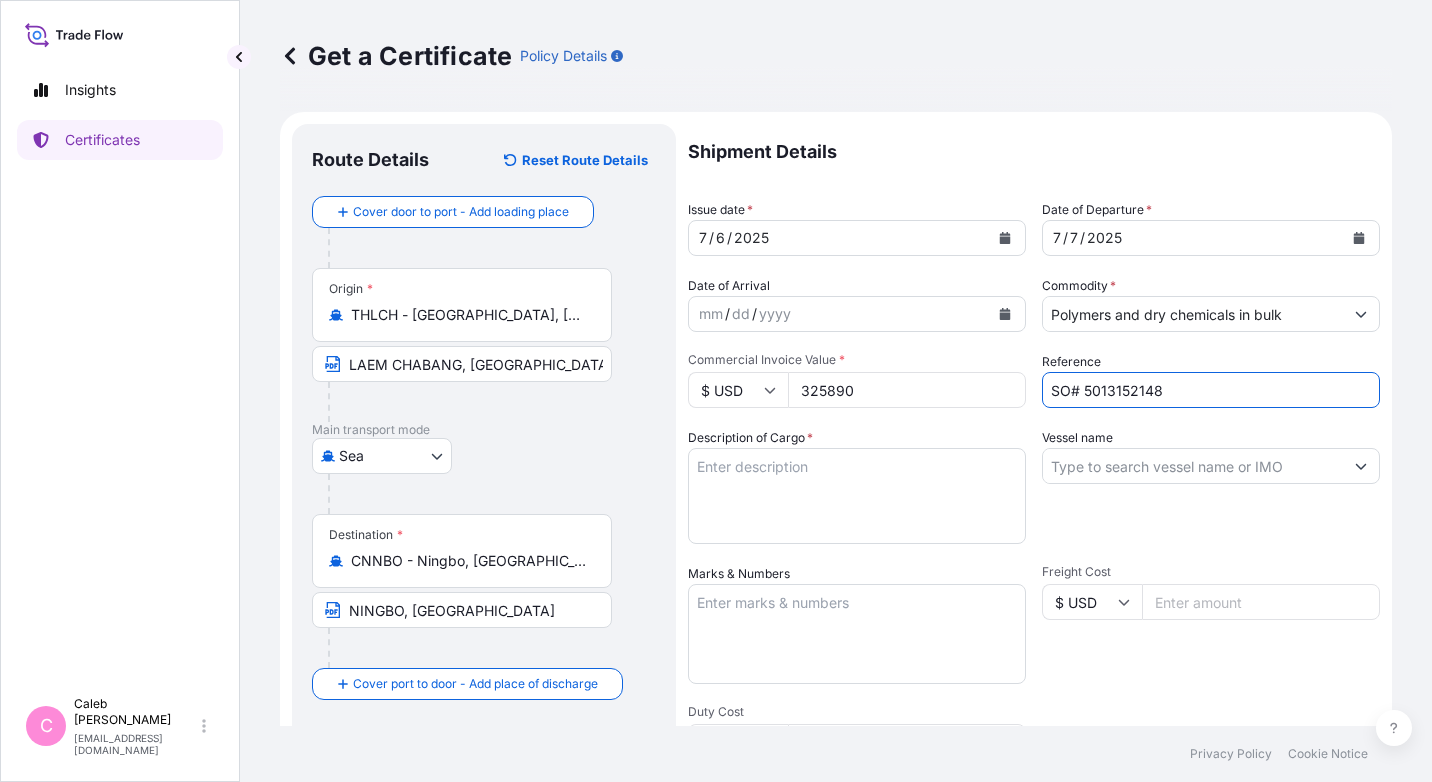type on "SO# 5013152148" 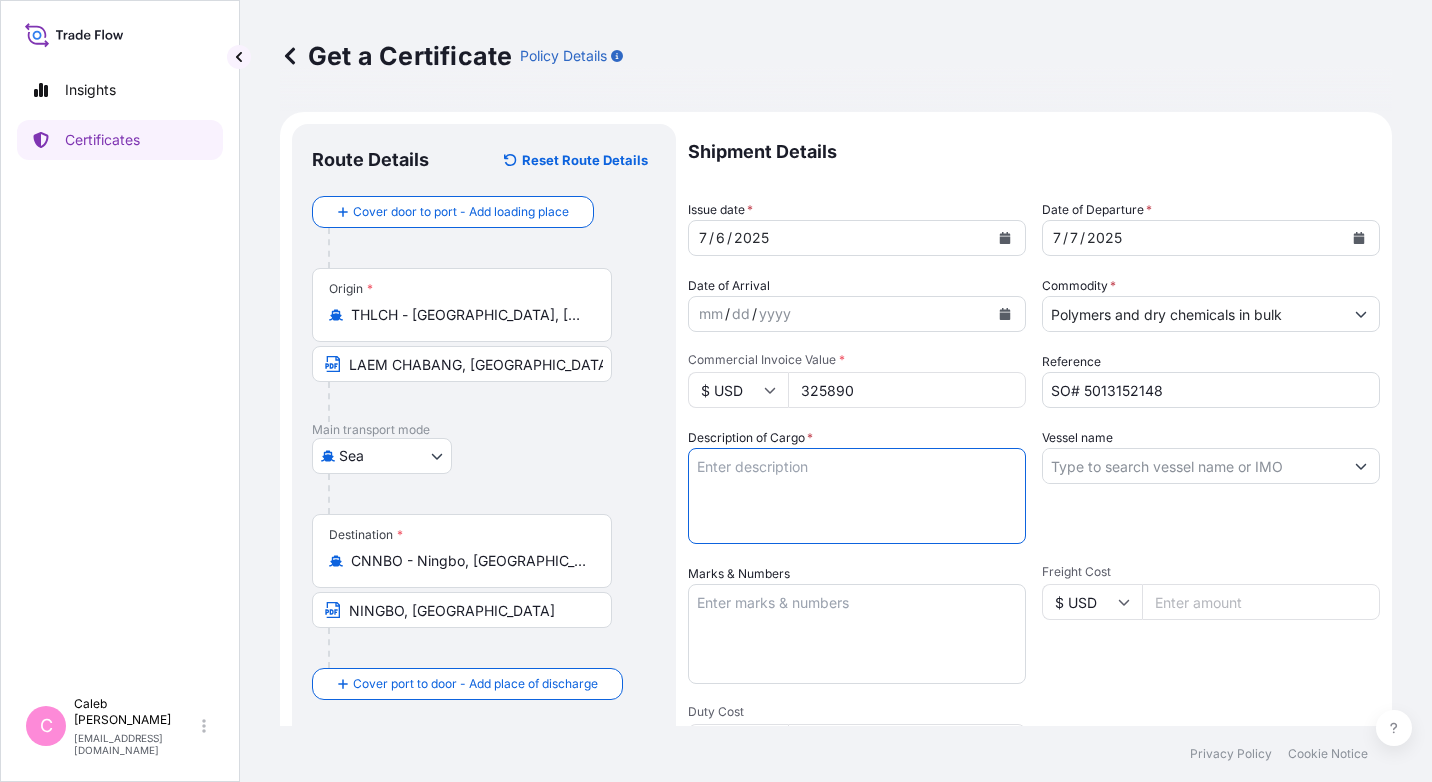 click on "Description of Cargo *" at bounding box center (857, 496) 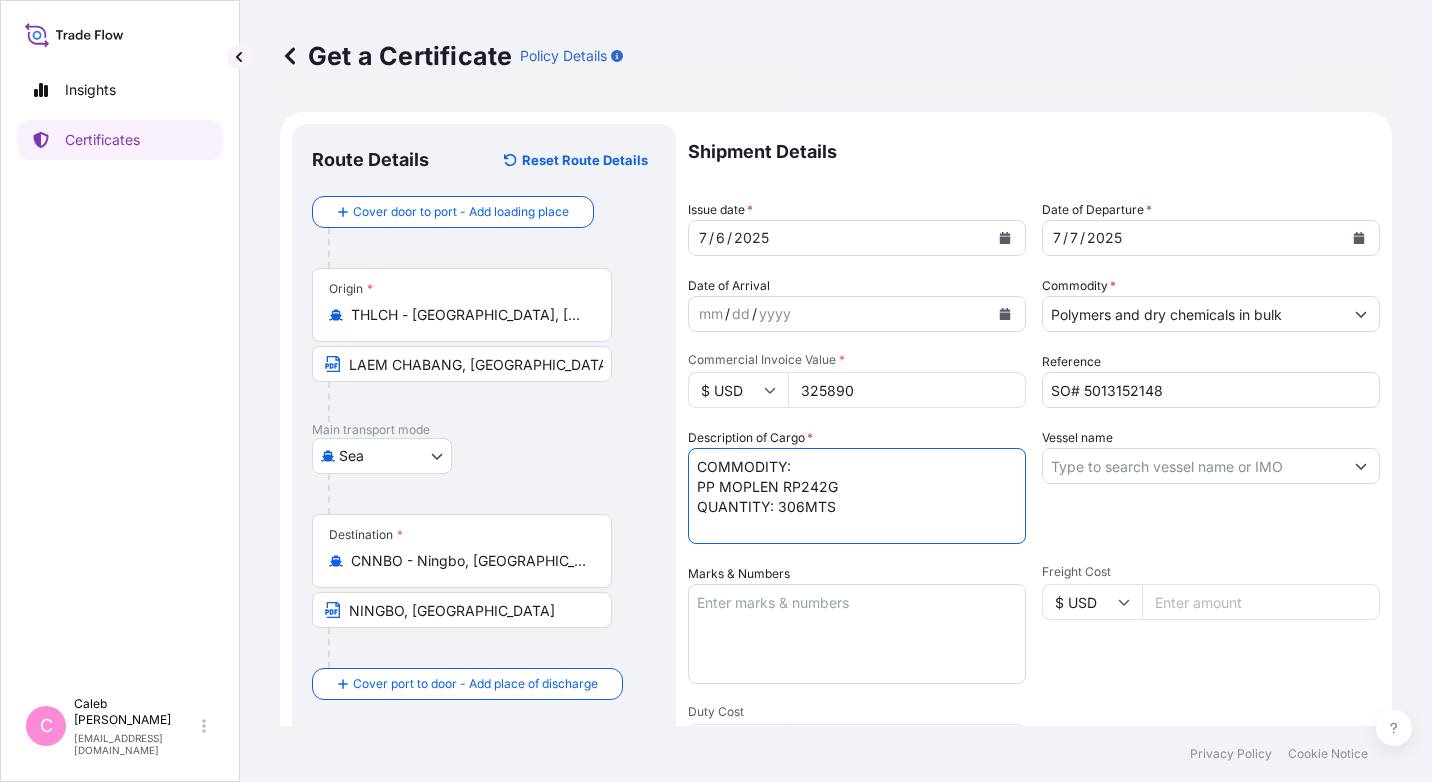 click on "COMMODITY:
PP MOPLEN RP242G
QUANTITY: 306MTS" at bounding box center (857, 496) 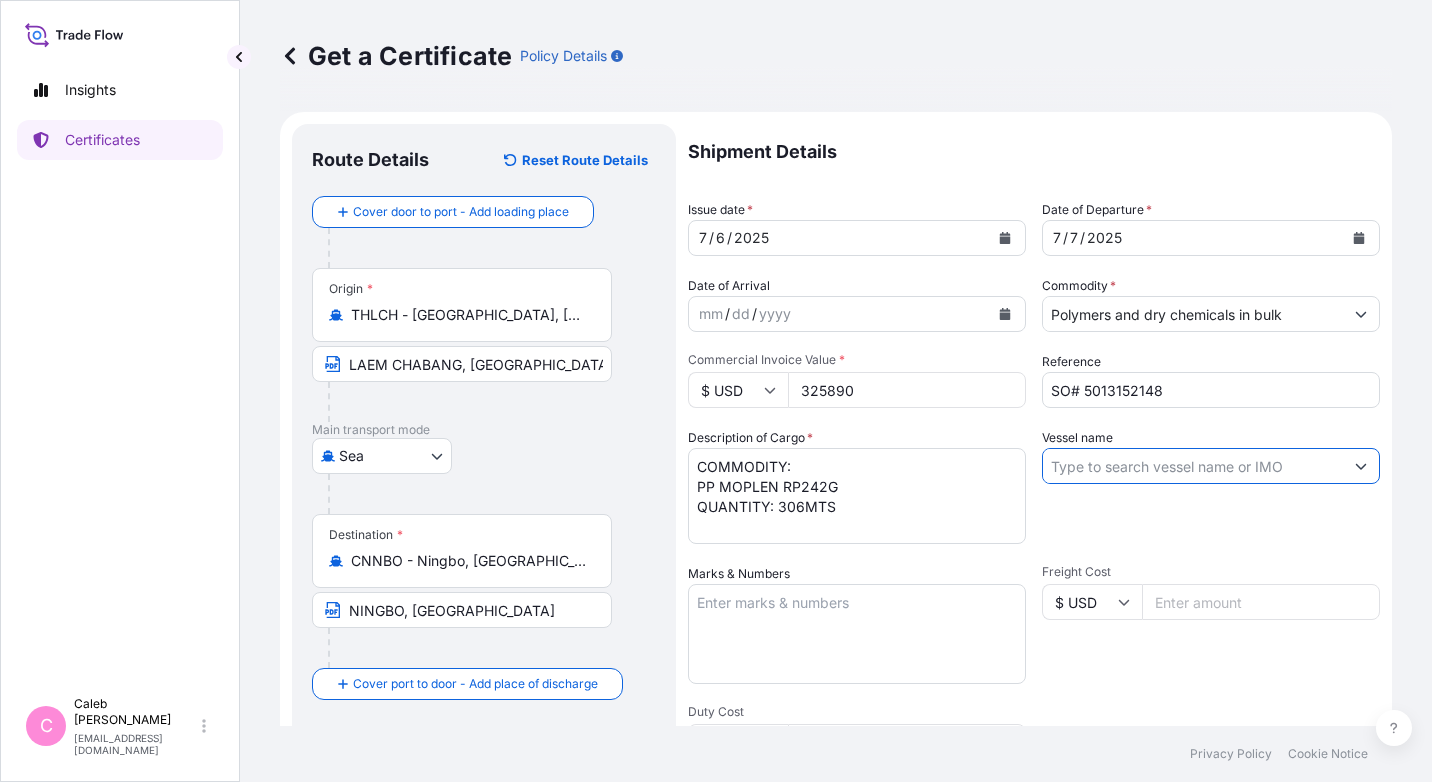 click on "Vessel name" at bounding box center (1193, 466) 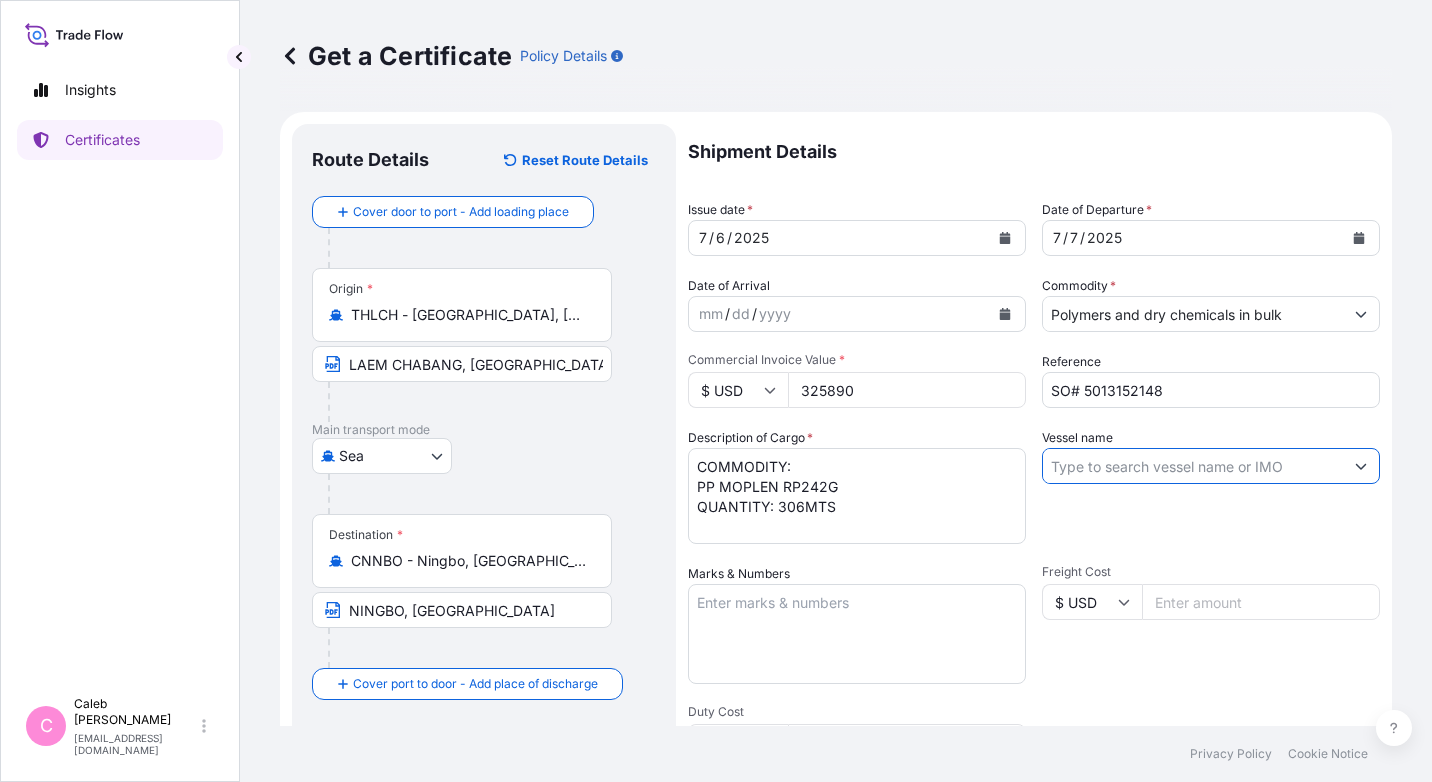 click on "Shipment Details Issue date * [DATE] Date of Departure * [DATE] Date of Arrival mm / dd / yyyy Commodity * Polymers and dry chemicals in bulk Packing Category Commercial Invoice Value    * $ USD 325890 Reference SO# 5013152148 Description of Cargo * COMMODITY:
PP MOPLEN RP242G
QUANTITY: 306MTS Vessel name Marks & Numbers Freight Cost   $ USD Duty Cost   $ USD Letter of Credit This shipment has a letter of credit Letter of credit * Letter of credit may not exceed 12000 characters Assured Details Primary Assured * Select a primary assured Basell [PERSON_NAME] Polyolefins Sp. z o.o. Basell Asia Pacific Limited Named Assured Named Assured Address" at bounding box center [1034, 600] 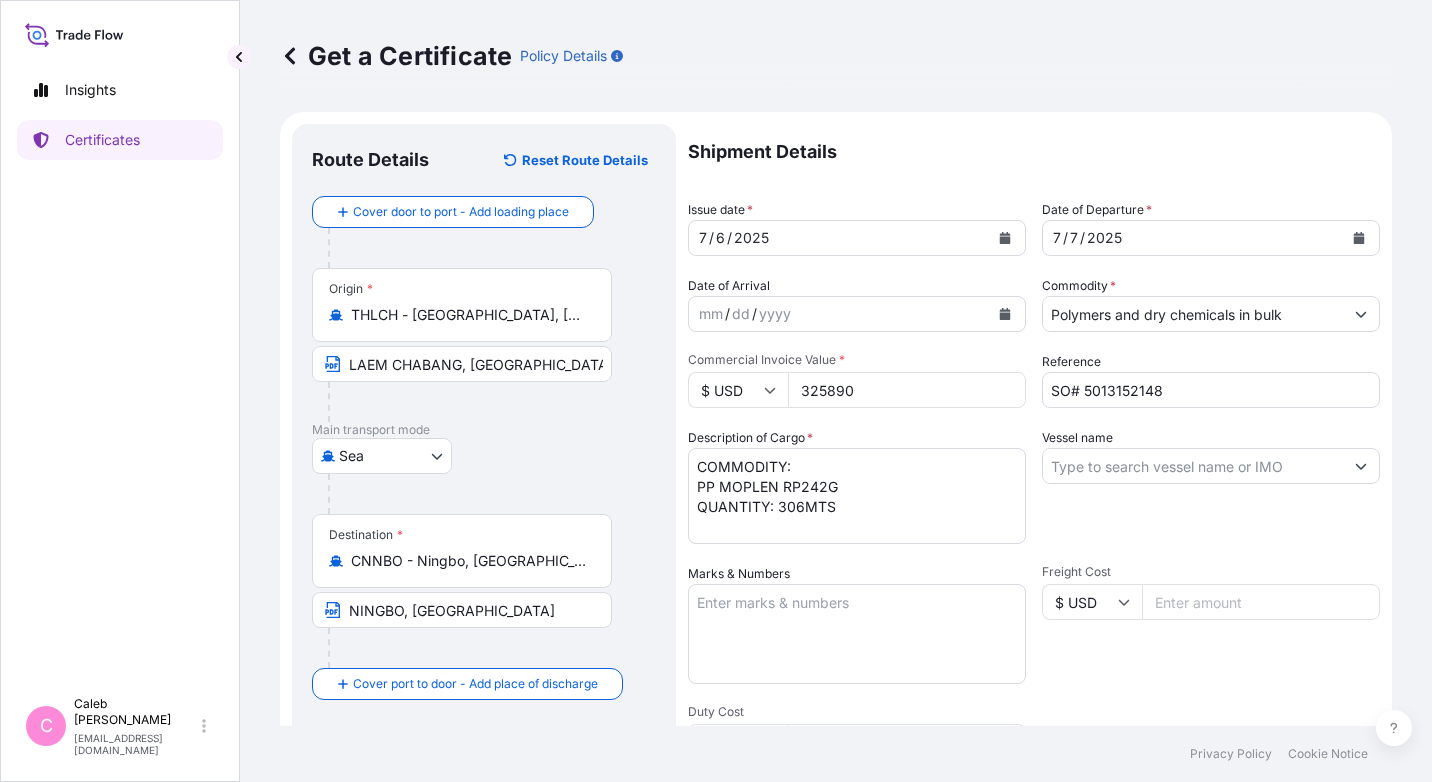 click on "Vessel name" at bounding box center [1193, 466] 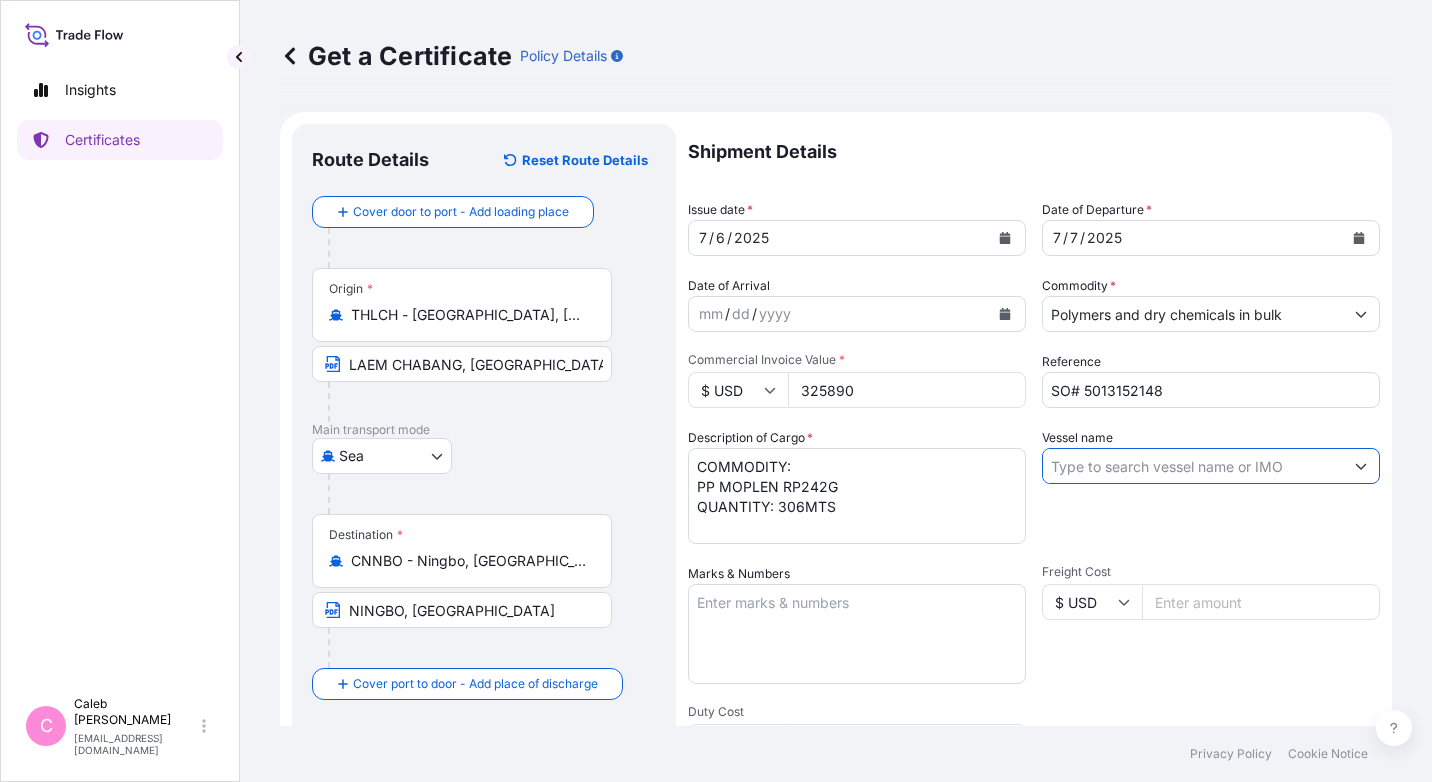 paste on "GSL AFRICA 969N" 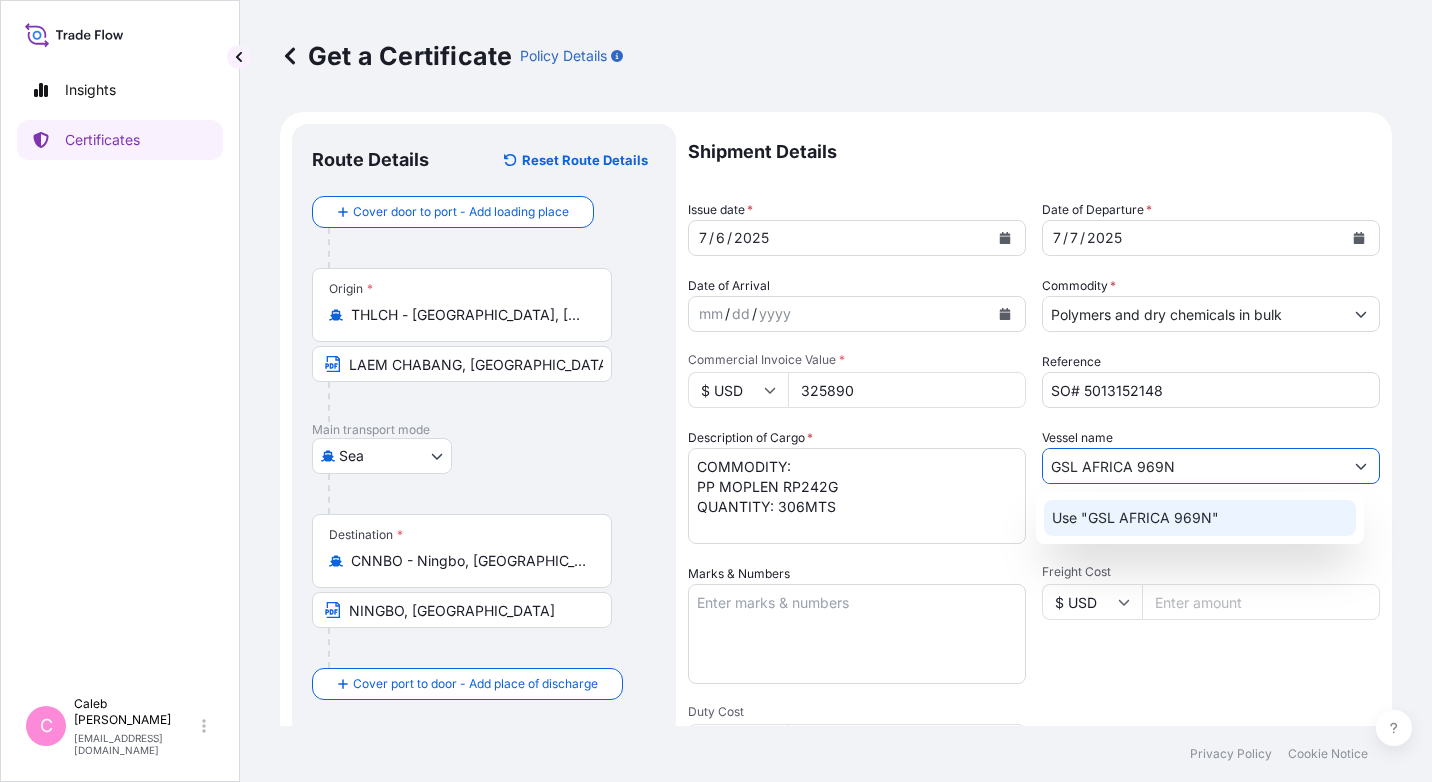 click on "Use "GSL AFRICA 969N"" 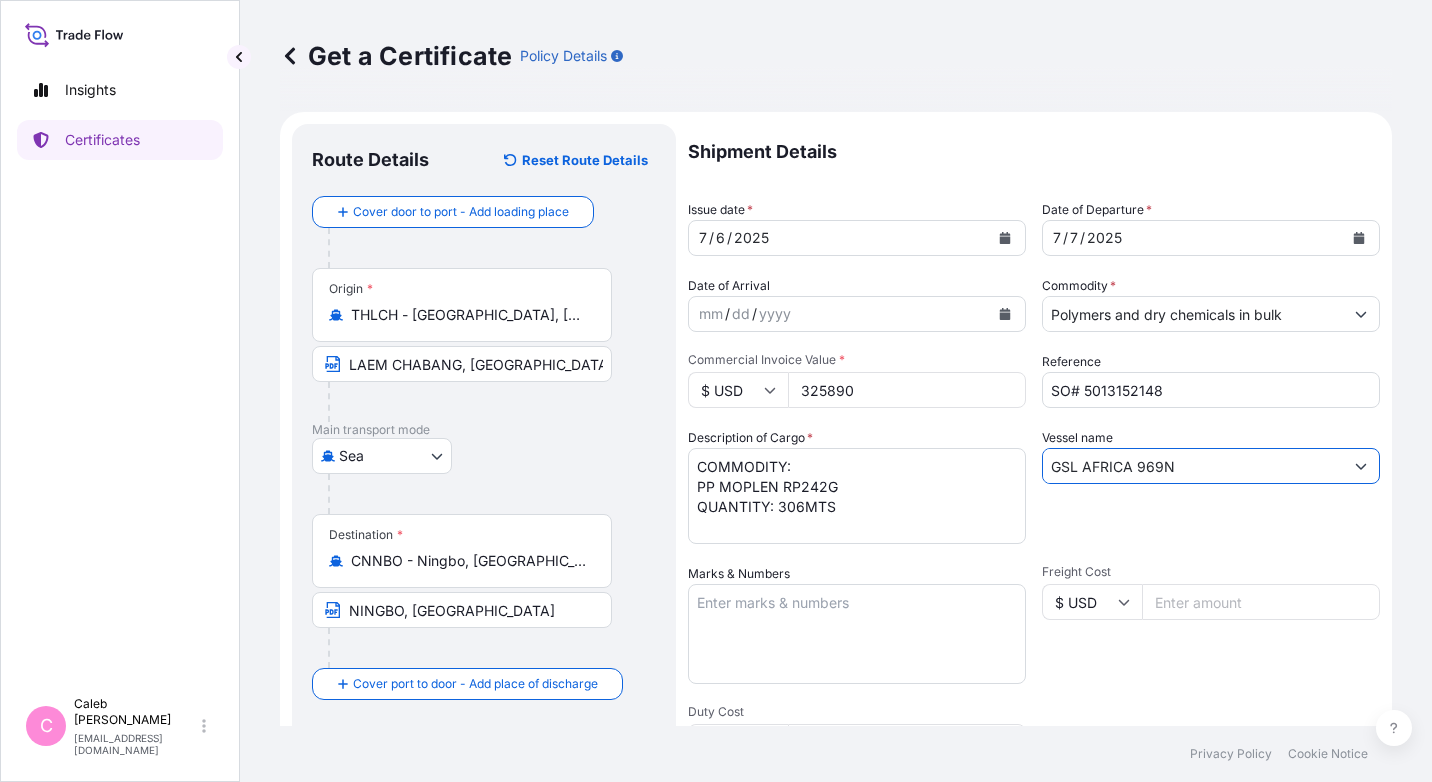 scroll, scrollTop: 398, scrollLeft: 0, axis: vertical 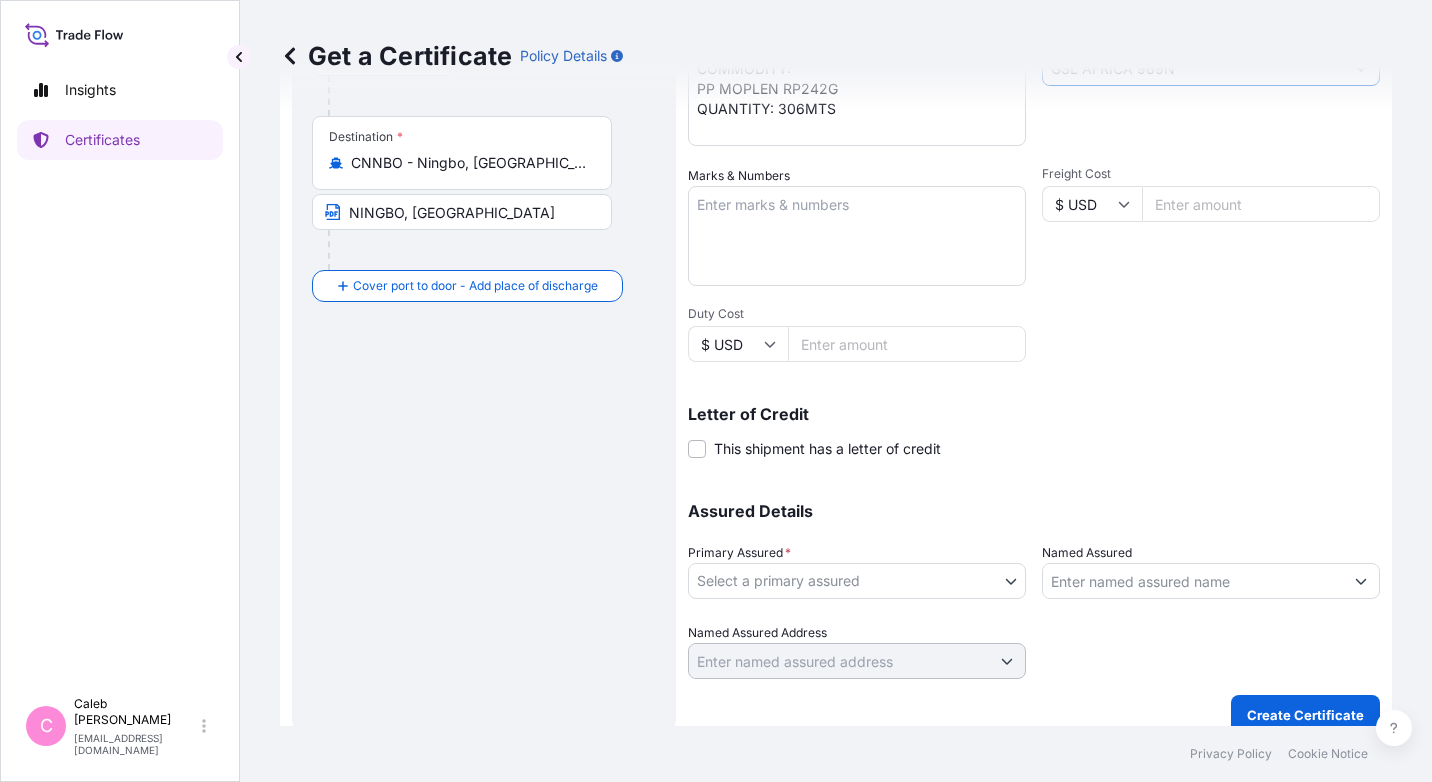 type on "GSL AFRICA 969N" 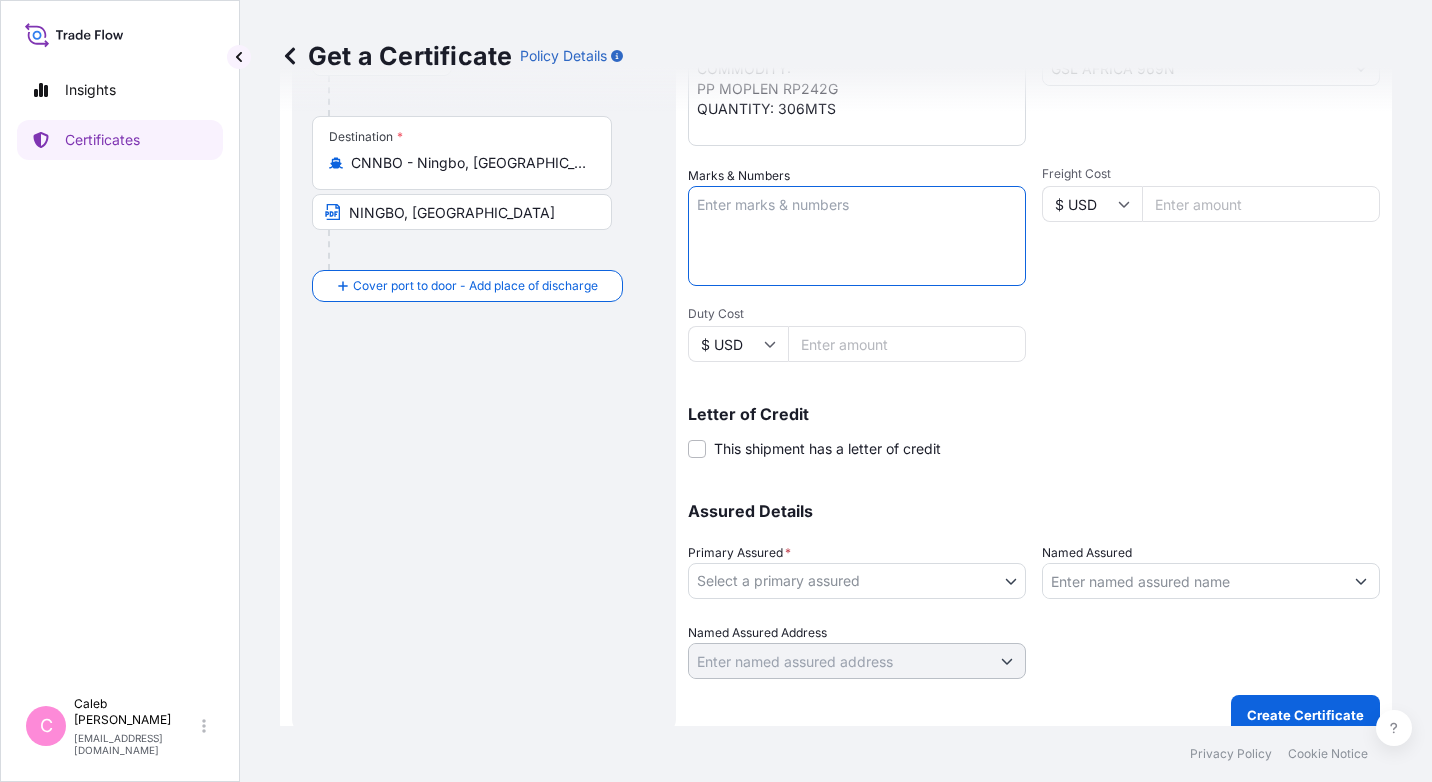 paste on "2025QX-GJBC1
---------------------
MADE IN [GEOGRAPHIC_DATA]" 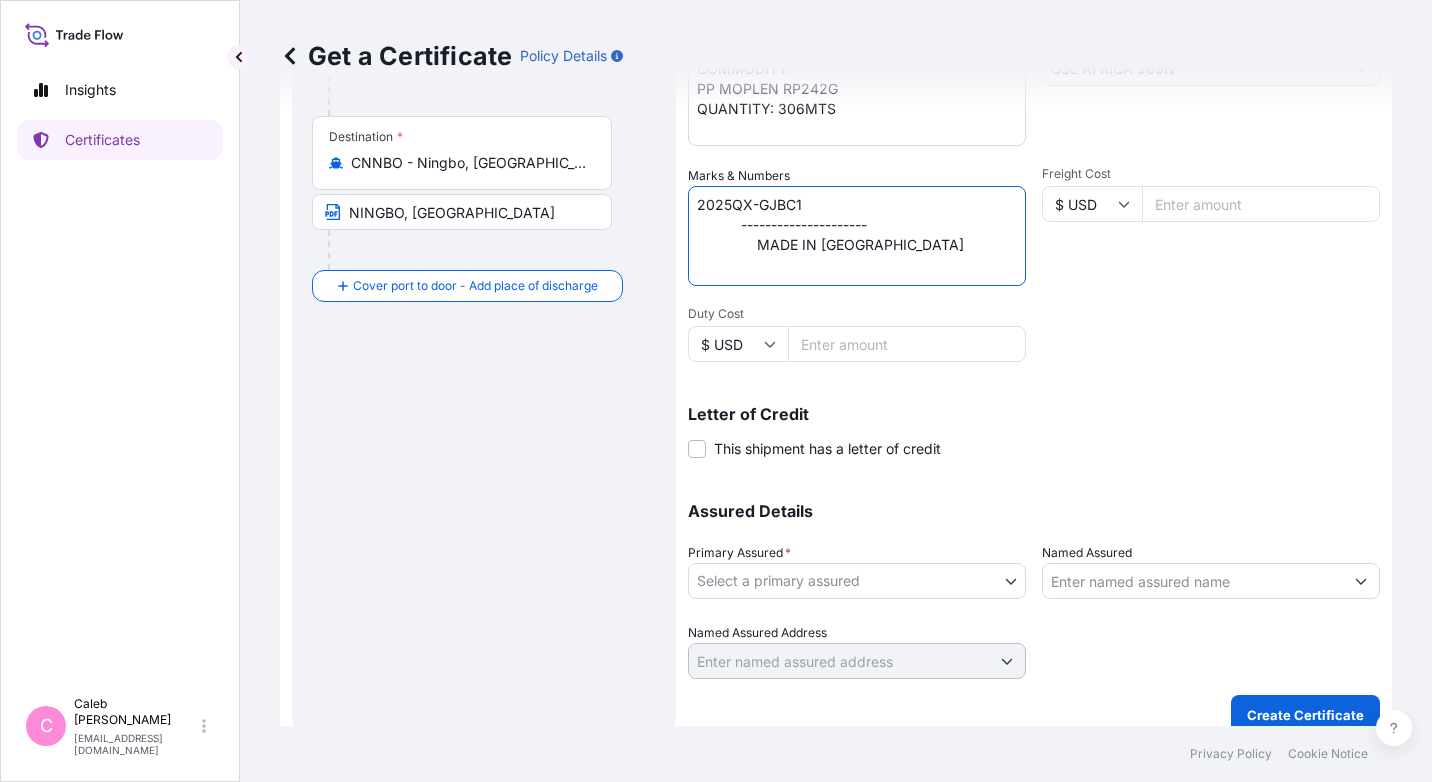 drag, startPoint x: 741, startPoint y: 224, endPoint x: 688, endPoint y: 229, distance: 53.235325 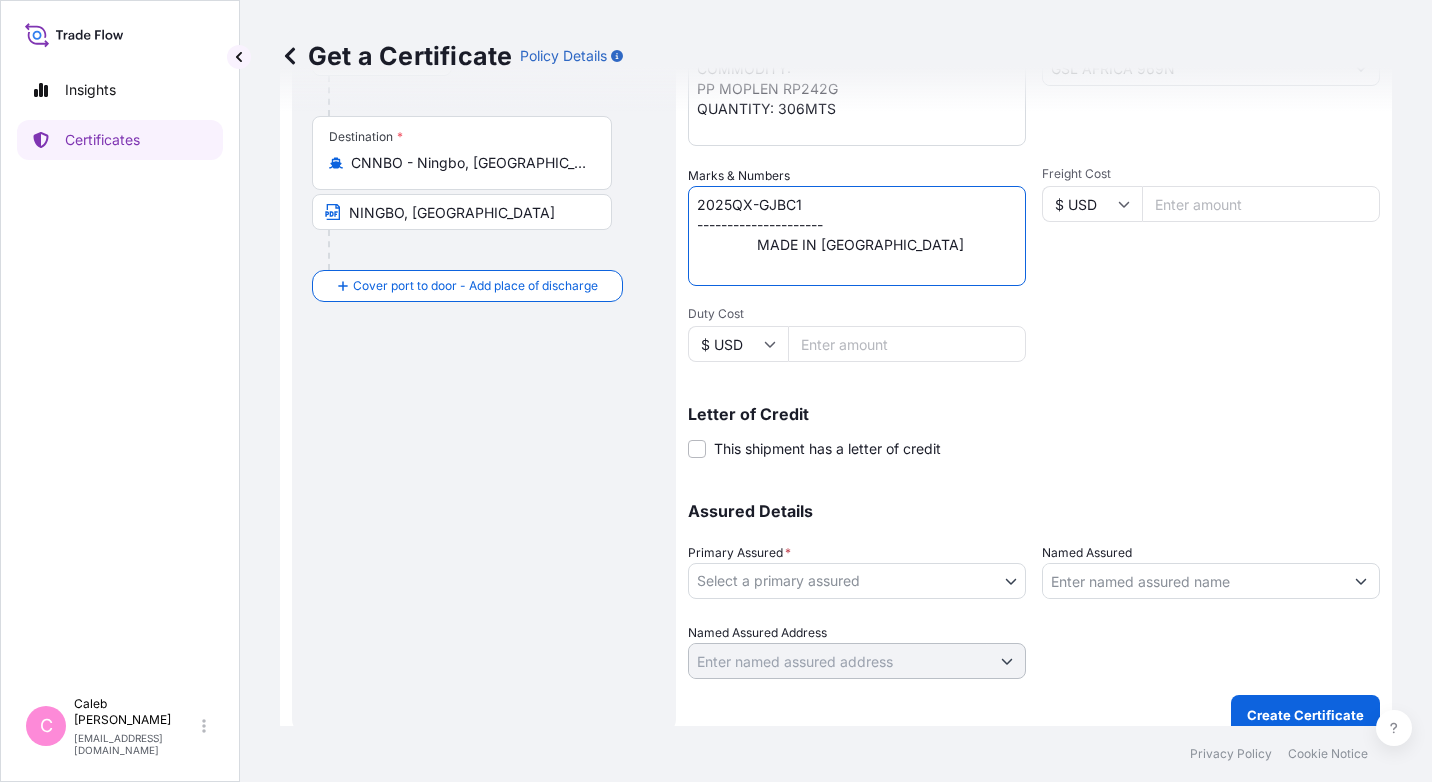 drag, startPoint x: 757, startPoint y: 247, endPoint x: 652, endPoint y: 247, distance: 105 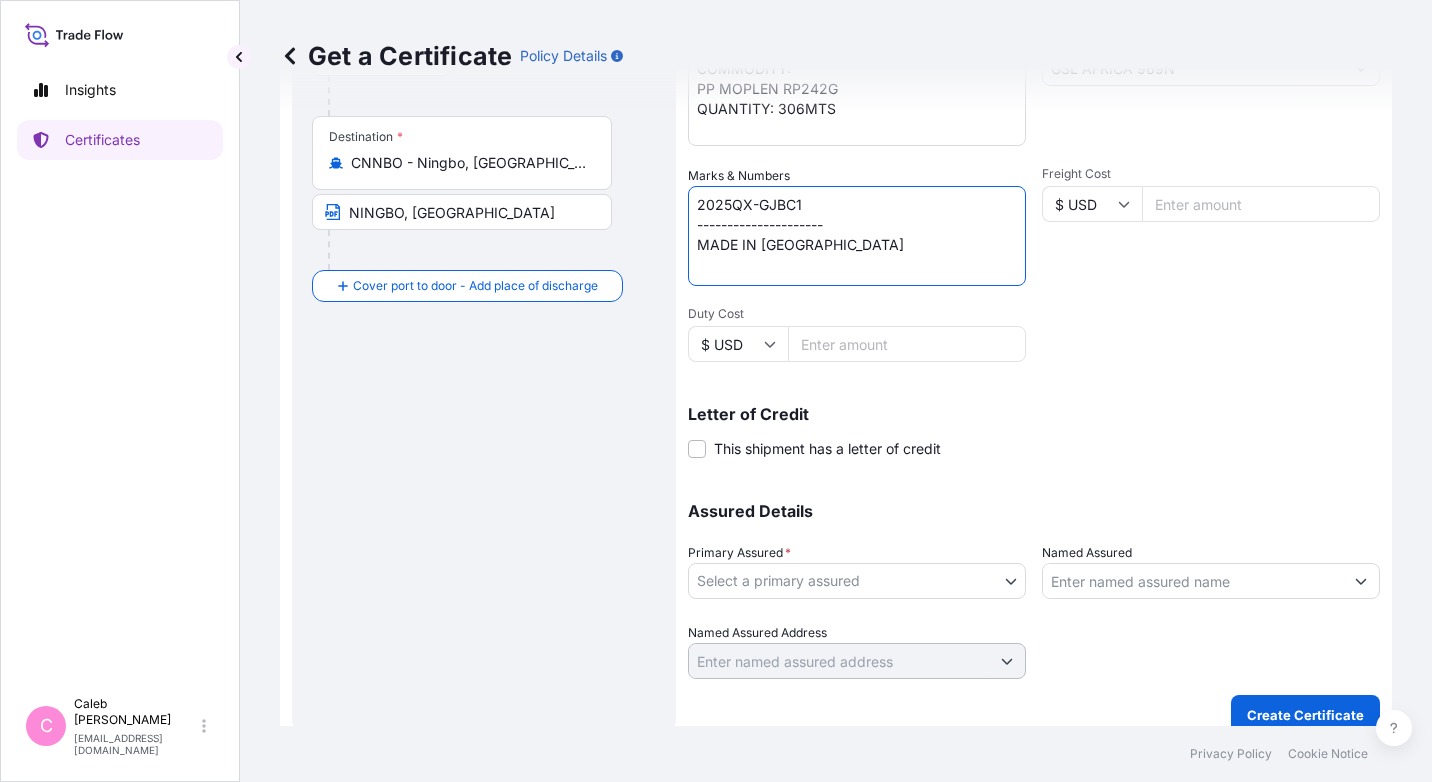 click on "2025QX-GJBC1
---------------------
MADE IN [GEOGRAPHIC_DATA]" at bounding box center (857, 236) 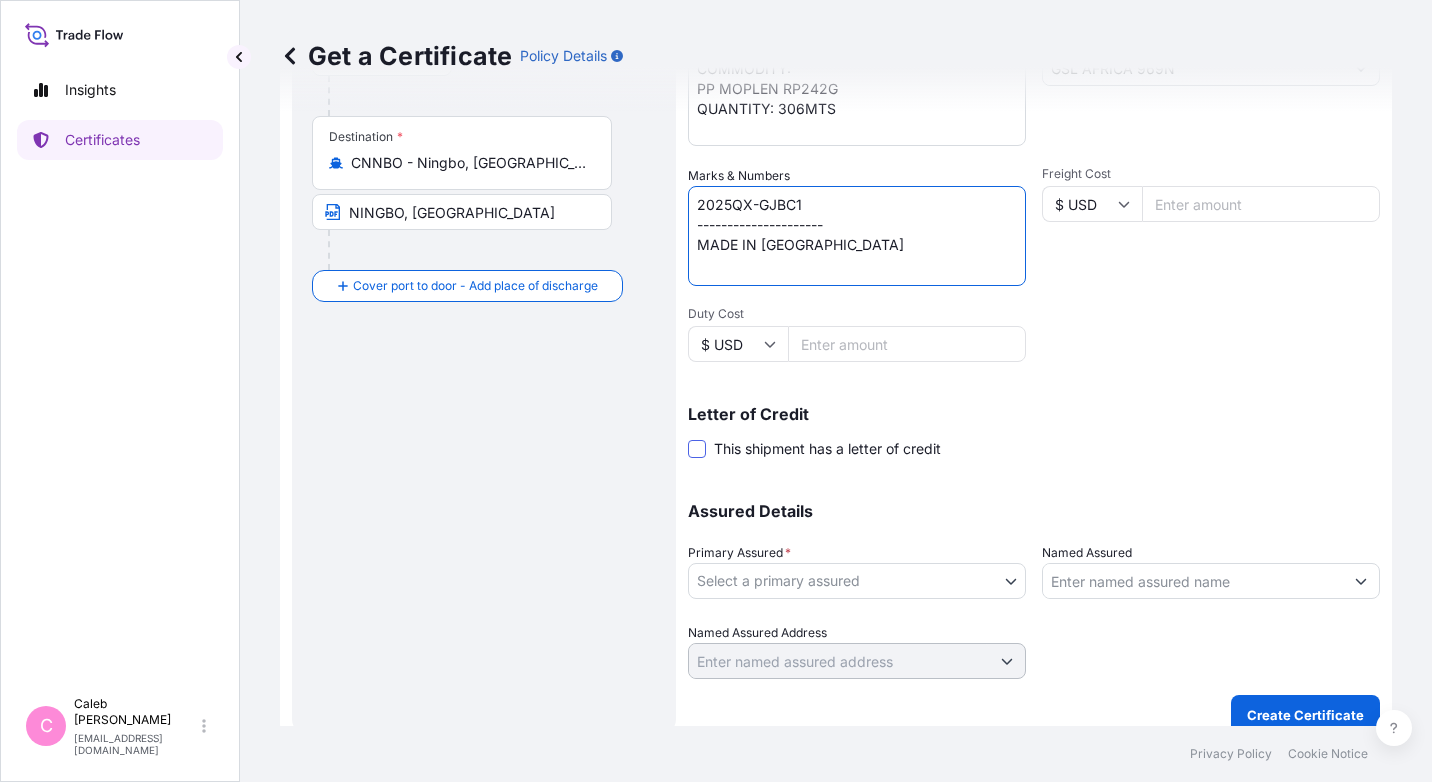 type on "2025QX-GJBC1
---------------------
MADE IN [GEOGRAPHIC_DATA]" 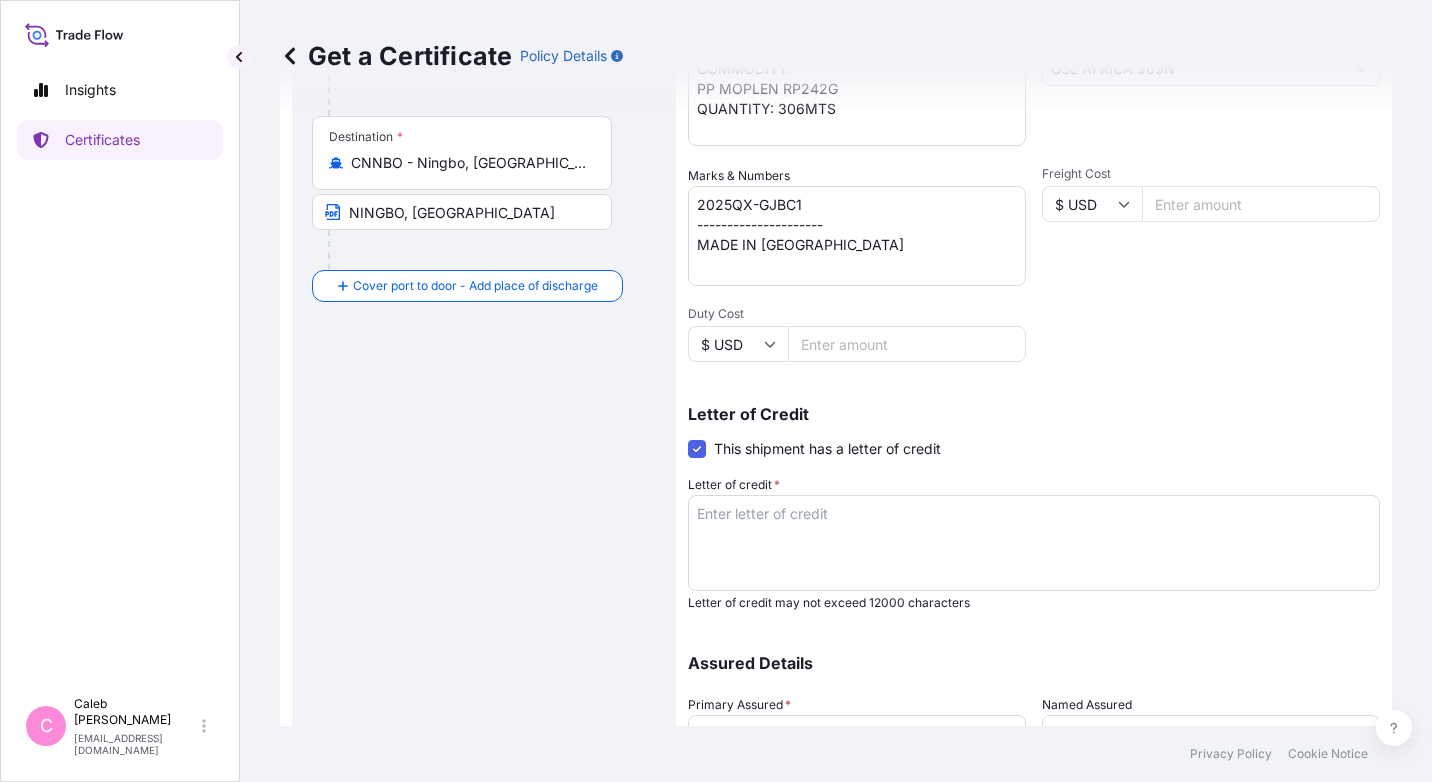 click at bounding box center (697, 449) 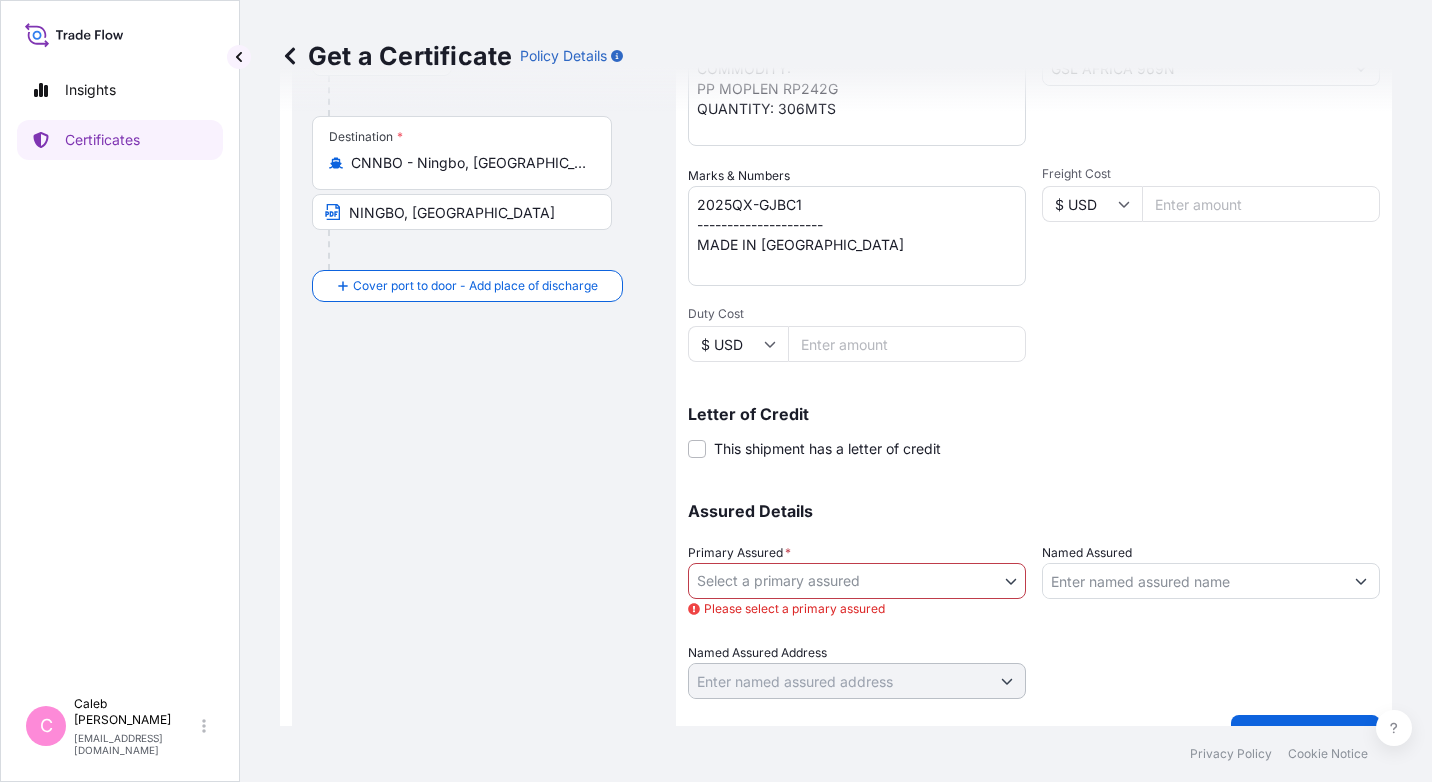 click on "Assured Details" at bounding box center [1034, 511] 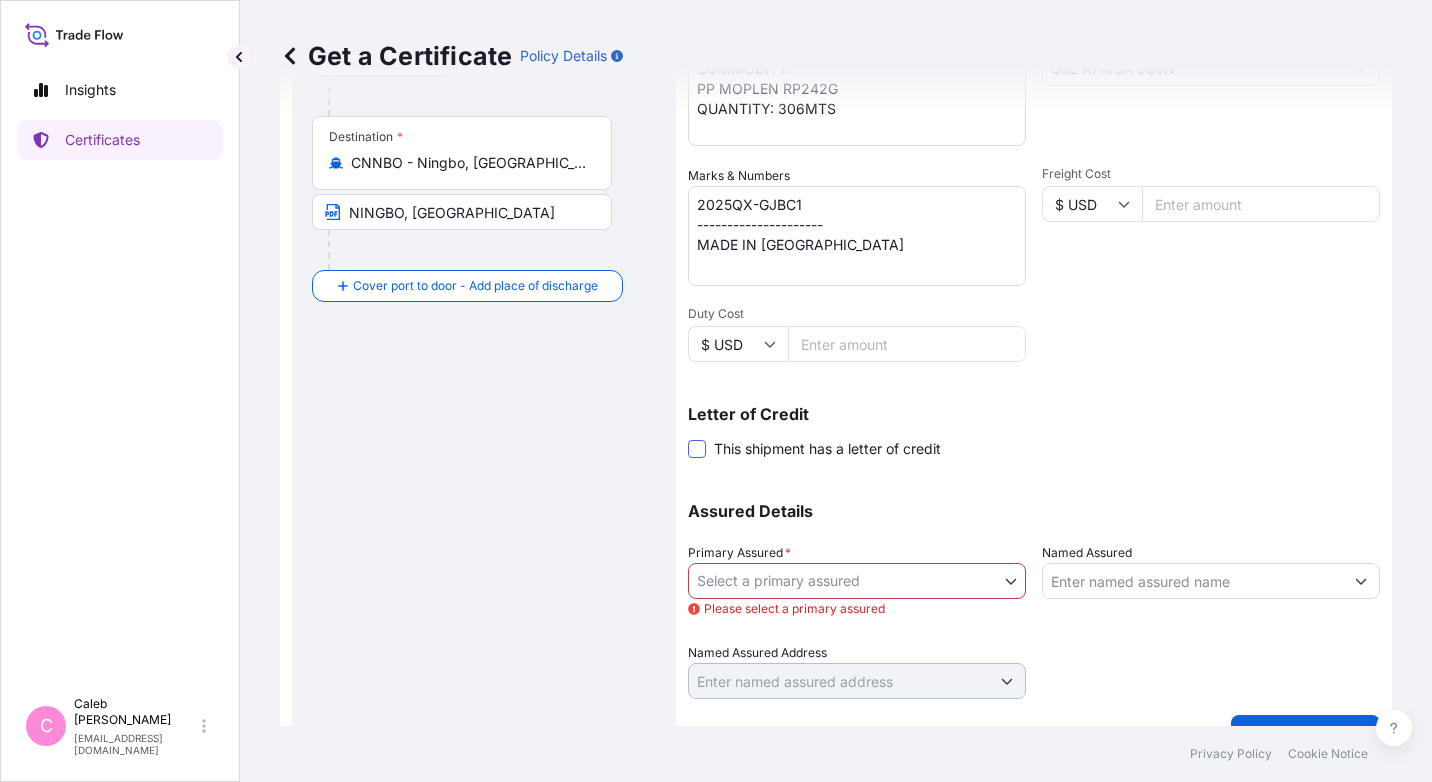 click at bounding box center [697, 449] 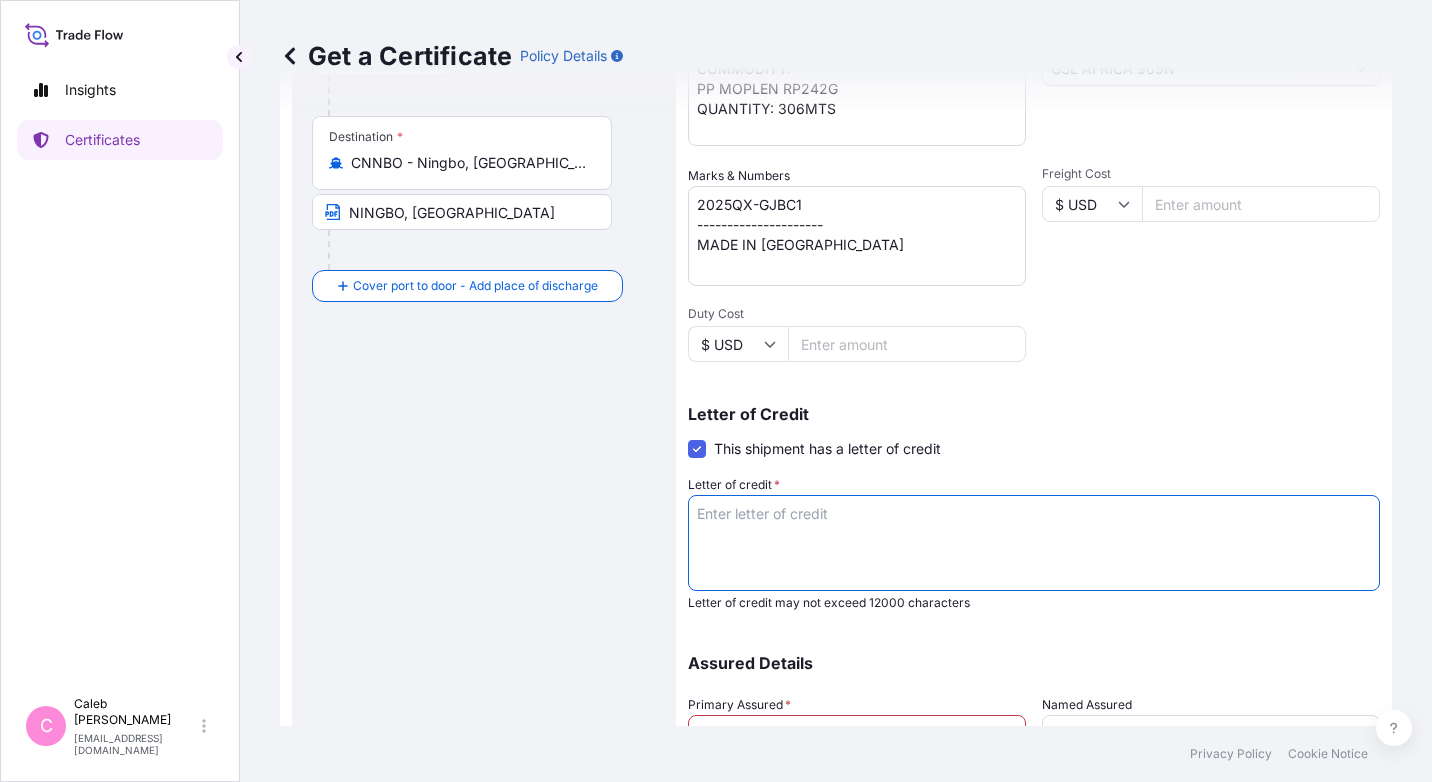 click on "Letter of credit *" at bounding box center (1034, 543) 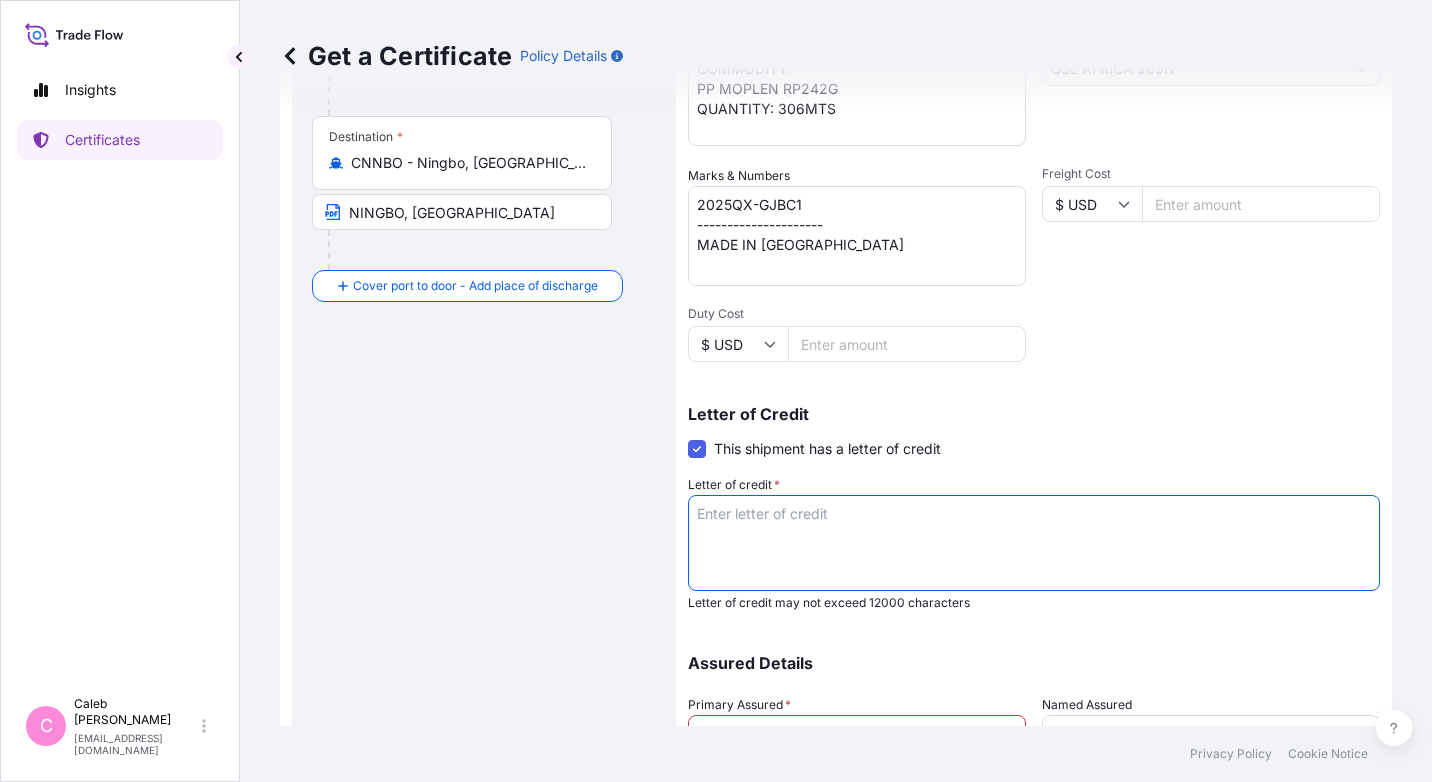 paste on "LC NUMBER: LC7679250207AG" 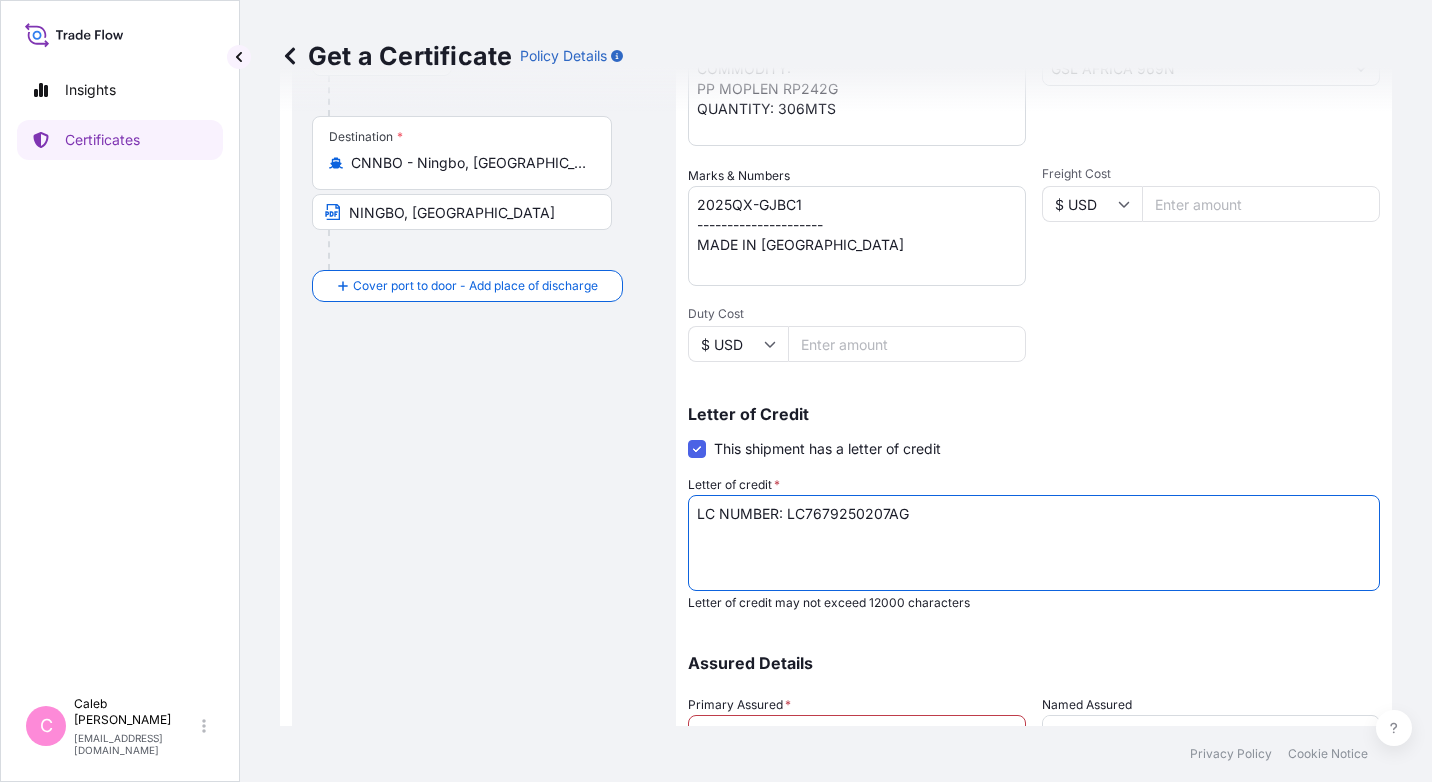 click on "LC NUMBER: LC7679250207AG" at bounding box center (1034, 543) 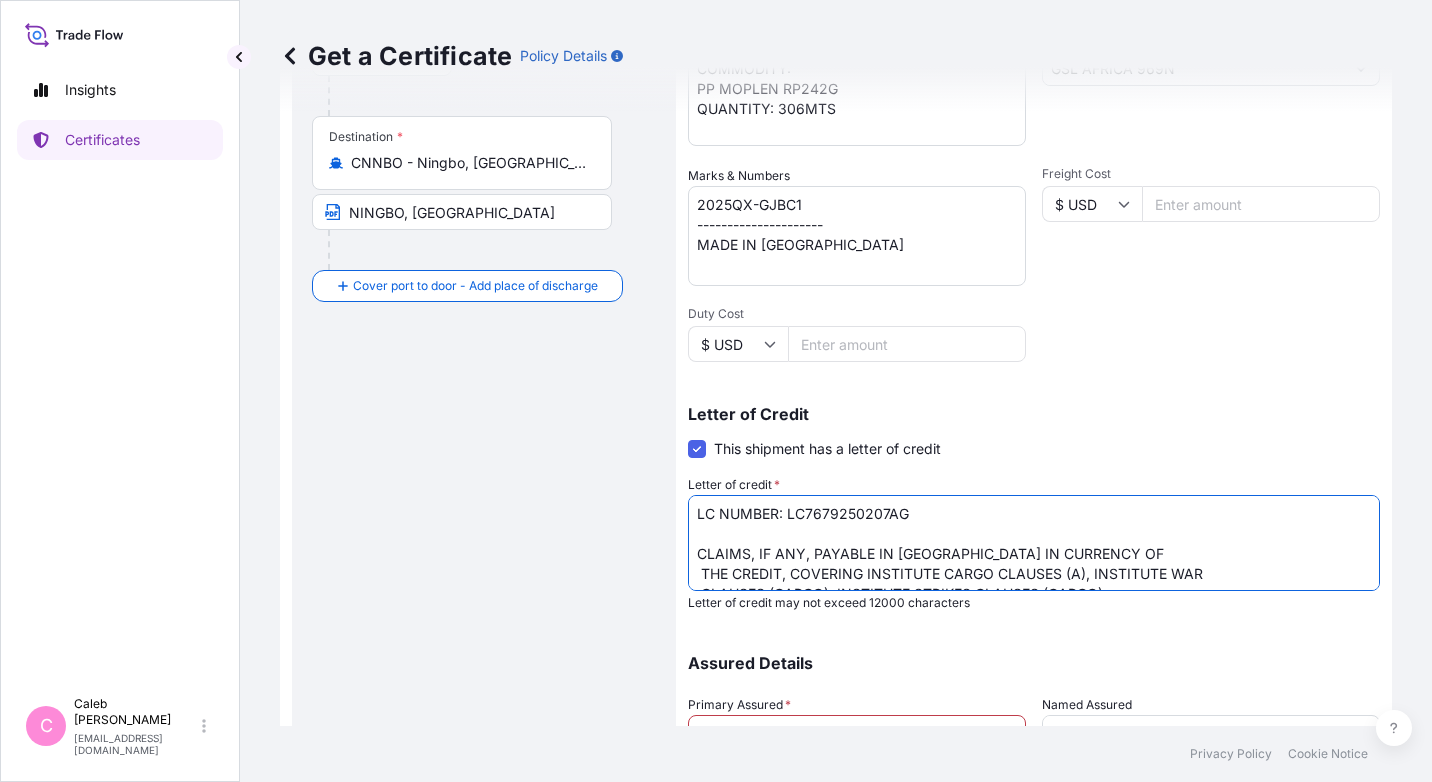 scroll, scrollTop: 12, scrollLeft: 0, axis: vertical 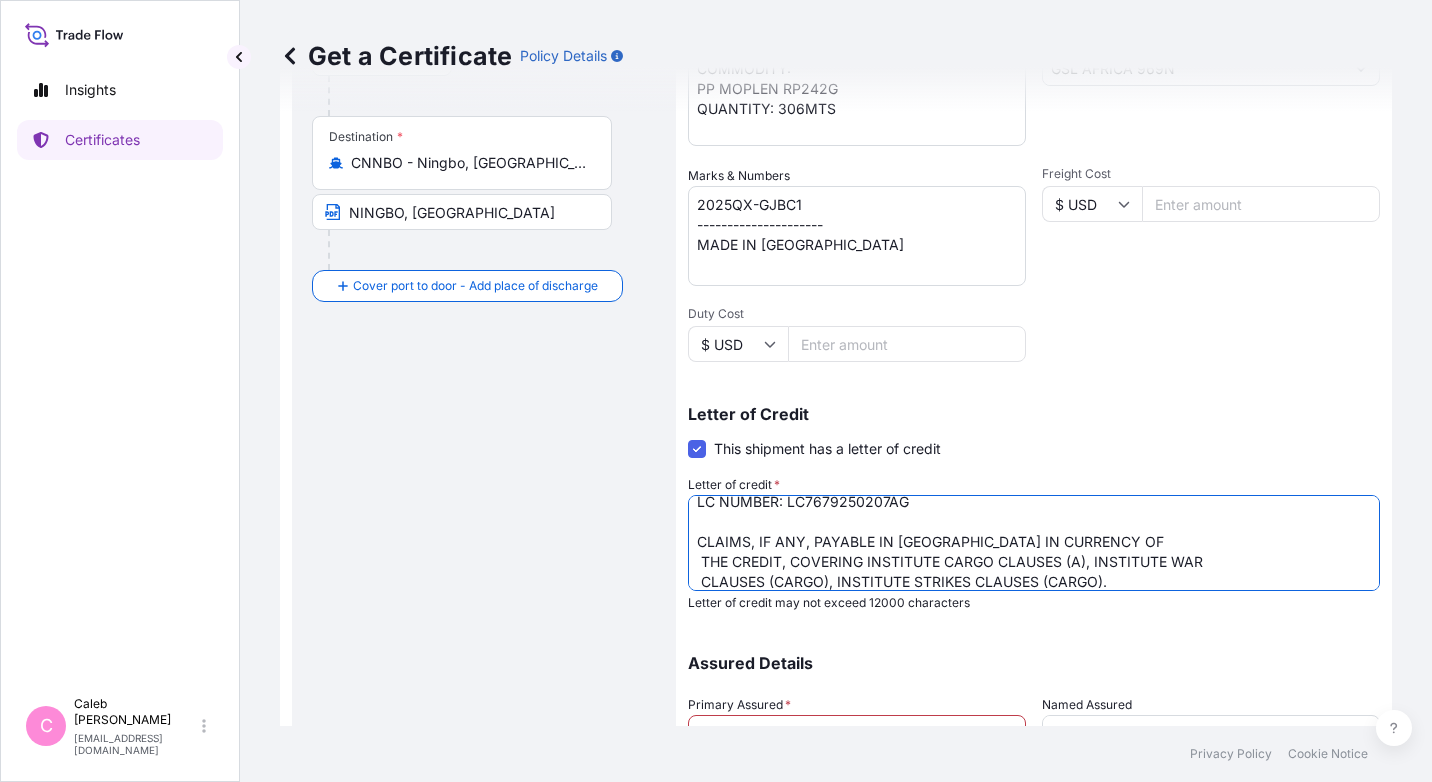 click on "LC NUMBER: LC7679250207AG
CLAIMS, IF ANY, PAYABLE IN [GEOGRAPHIC_DATA] IN CURRENCY OF
THE CREDIT, COVERING INSTITUTE CARGO CLAUSES (A), INSTITUTE WAR
CLAUSES (CARGO), INSTITUTE STRIKES CLAUSES (CARGO)." at bounding box center [1034, 543] 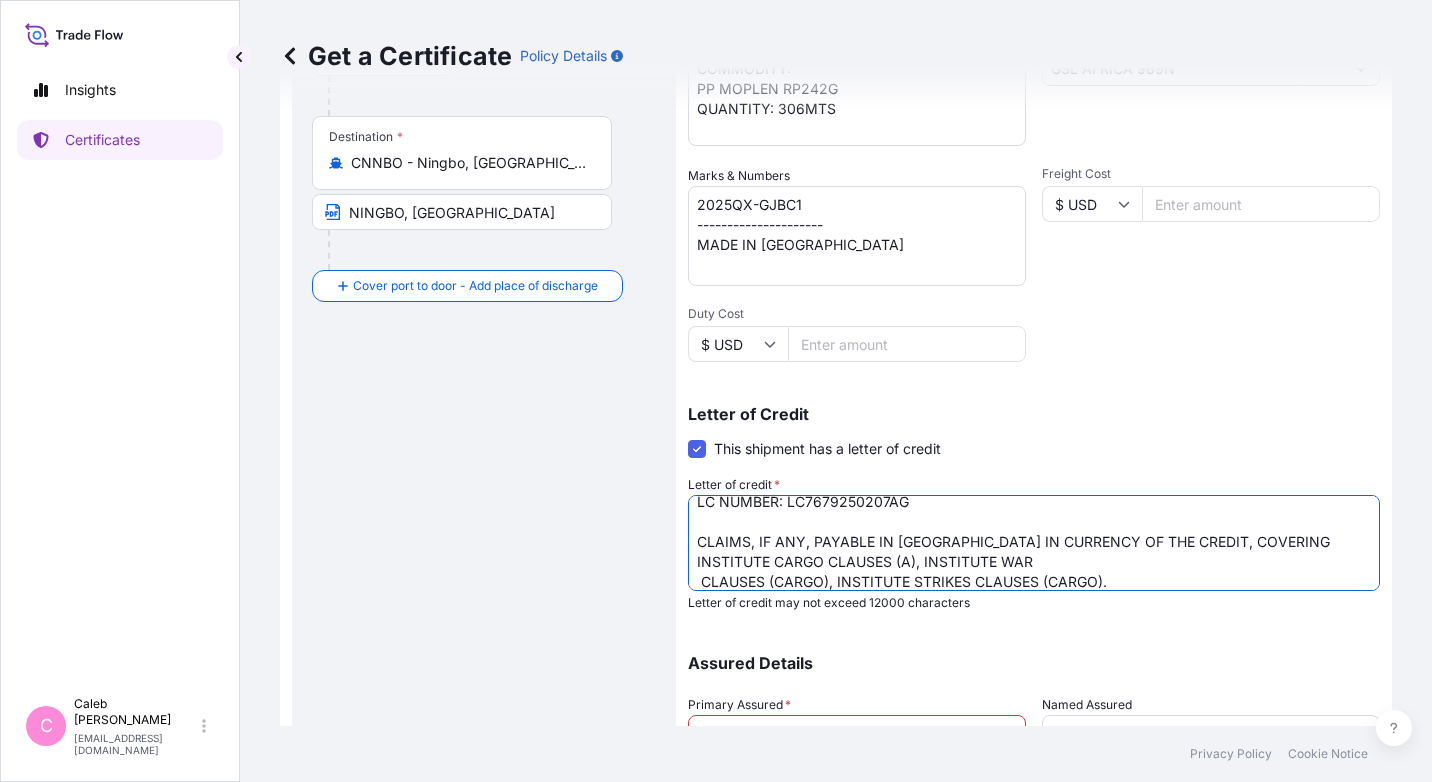 click on "LC NUMBER: LC7679250207AG
CLAIMS, IF ANY, PAYABLE IN [GEOGRAPHIC_DATA] IN CURRENCY OF THE CREDIT, COVERING INSTITUTE CARGO CLAUSES (A), INSTITUTE WAR
CLAUSES (CARGO), INSTITUTE STRIKES CLAUSES (CARGO)." at bounding box center (1034, 543) 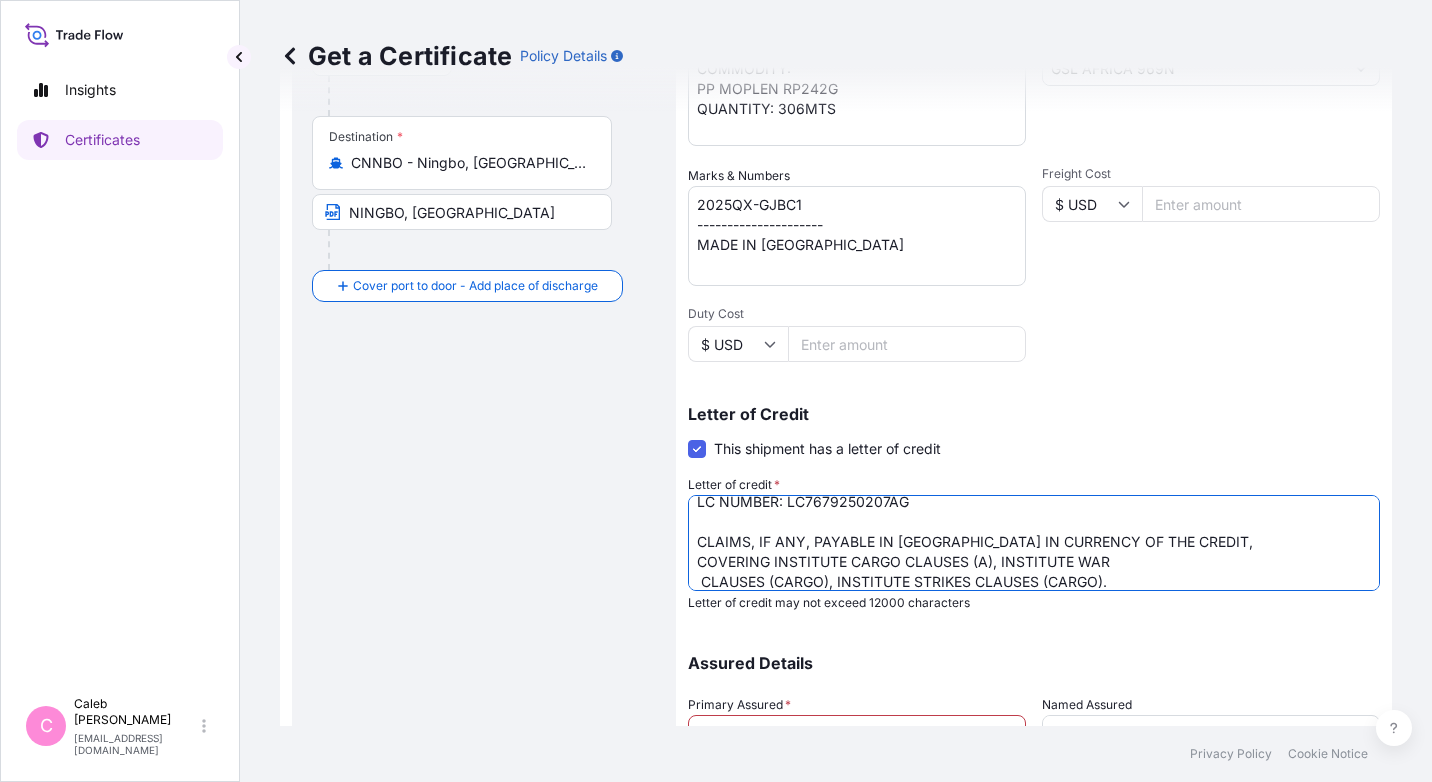 click on "LC NUMBER: LC7679250207AG
CLAIMS, IF ANY, PAYABLE IN [GEOGRAPHIC_DATA] IN CURRENCY OF THE CREDIT,
COVERING INSTITUTE CARGO CLAUSES (A), INSTITUTE WAR
CLAUSES (CARGO), INSTITUTE STRIKES CLAUSES (CARGO)." at bounding box center (1034, 543) 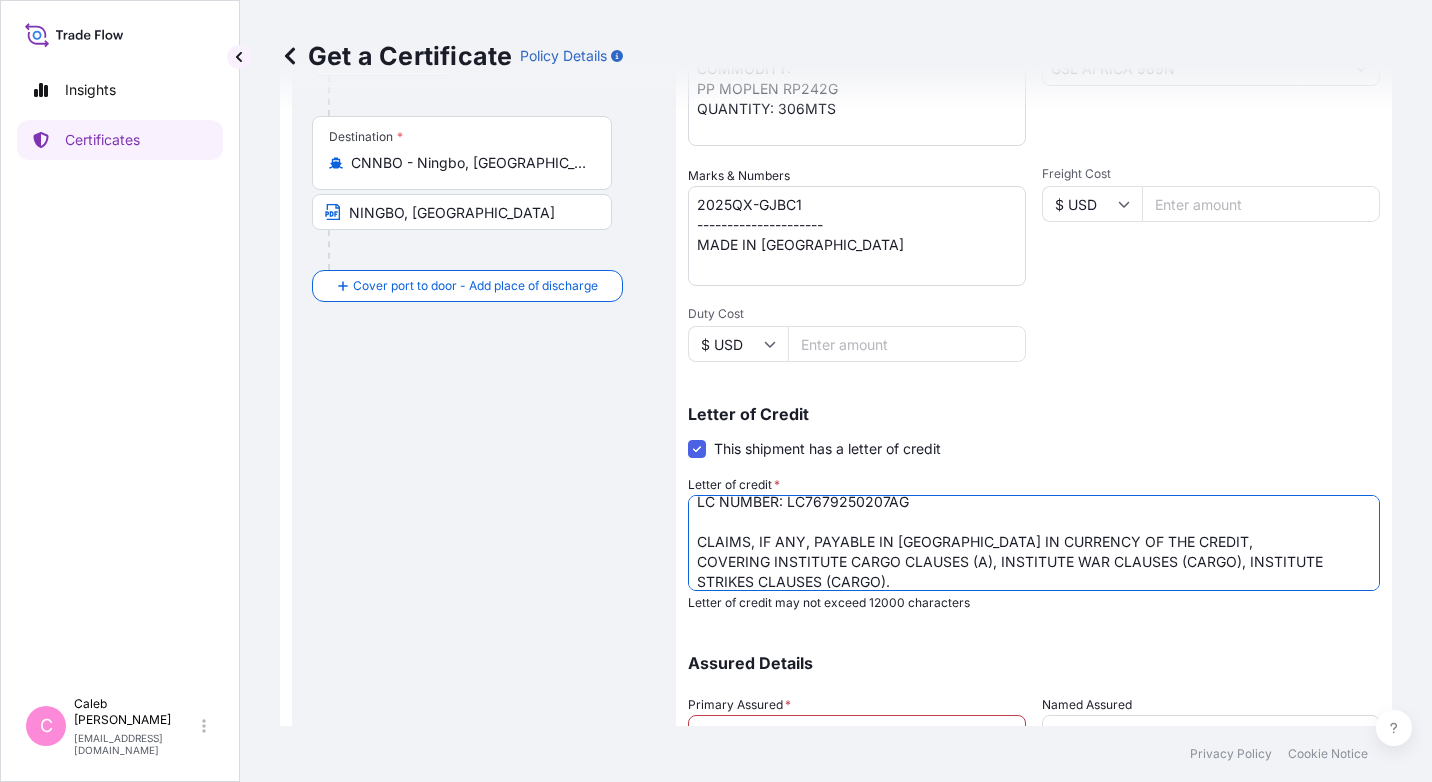 click on "LC NUMBER: LC7679250207AG
CLAIMS, IF ANY, PAYABLE IN [GEOGRAPHIC_DATA] IN CURRENCY OF THE CREDIT,
COVERING INSTITUTE CARGO CLAUSES (A), INSTITUTE WAR CLAUSES (CARGO), INSTITUTE STRIKES CLAUSES (CARGO)." at bounding box center (1034, 543) 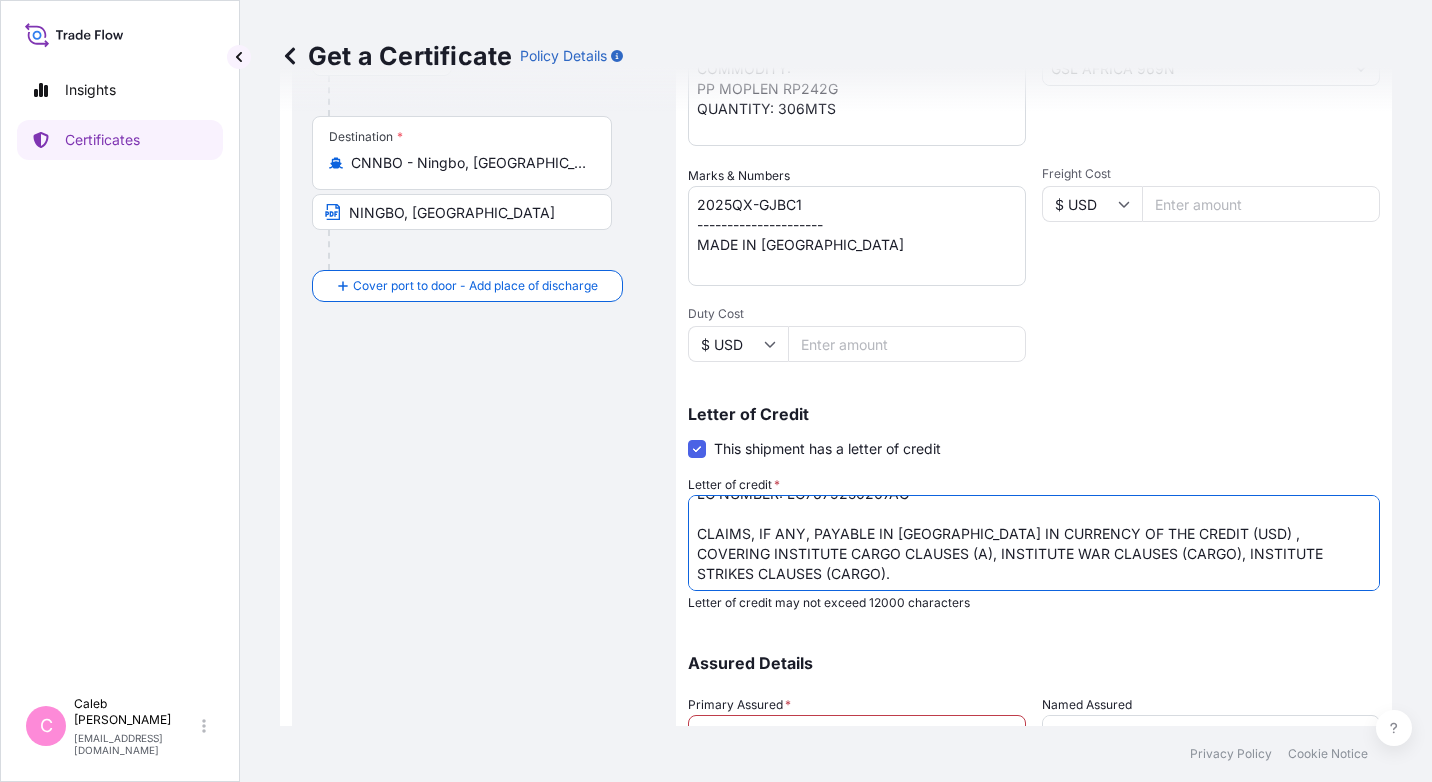 scroll, scrollTop: 22, scrollLeft: 0, axis: vertical 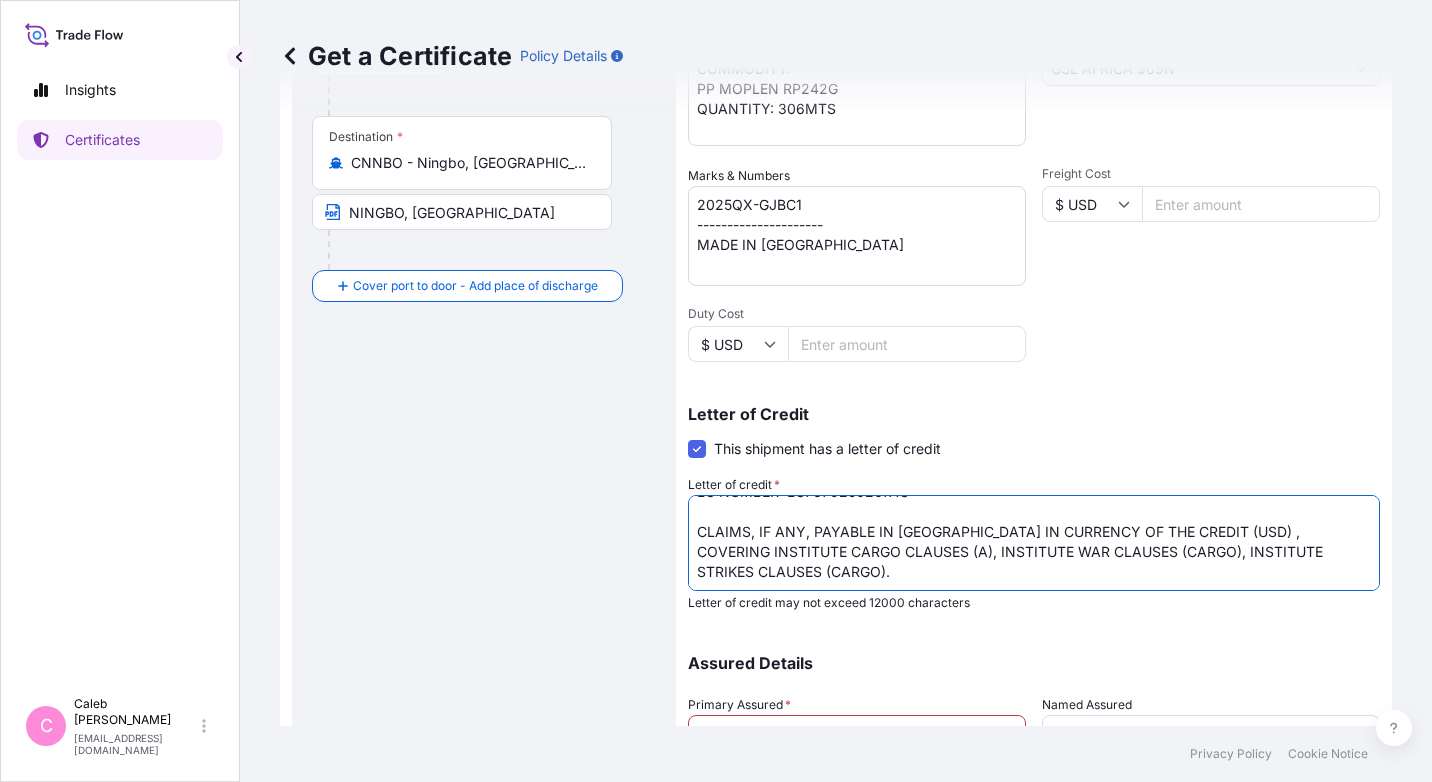 click on "LC NUMBER: LC7679250207AG
CLAIMS, IF ANY, PAYABLE IN [GEOGRAPHIC_DATA] IN CURRENCY OF THE CREDIT (USD) ,
COVERING INSTITUTE CARGO CLAUSES (A), INSTITUTE WAR CLAUSES (CARGO), INSTITUTE STRIKES CLAUSES (CARGO)." at bounding box center (1034, 543) 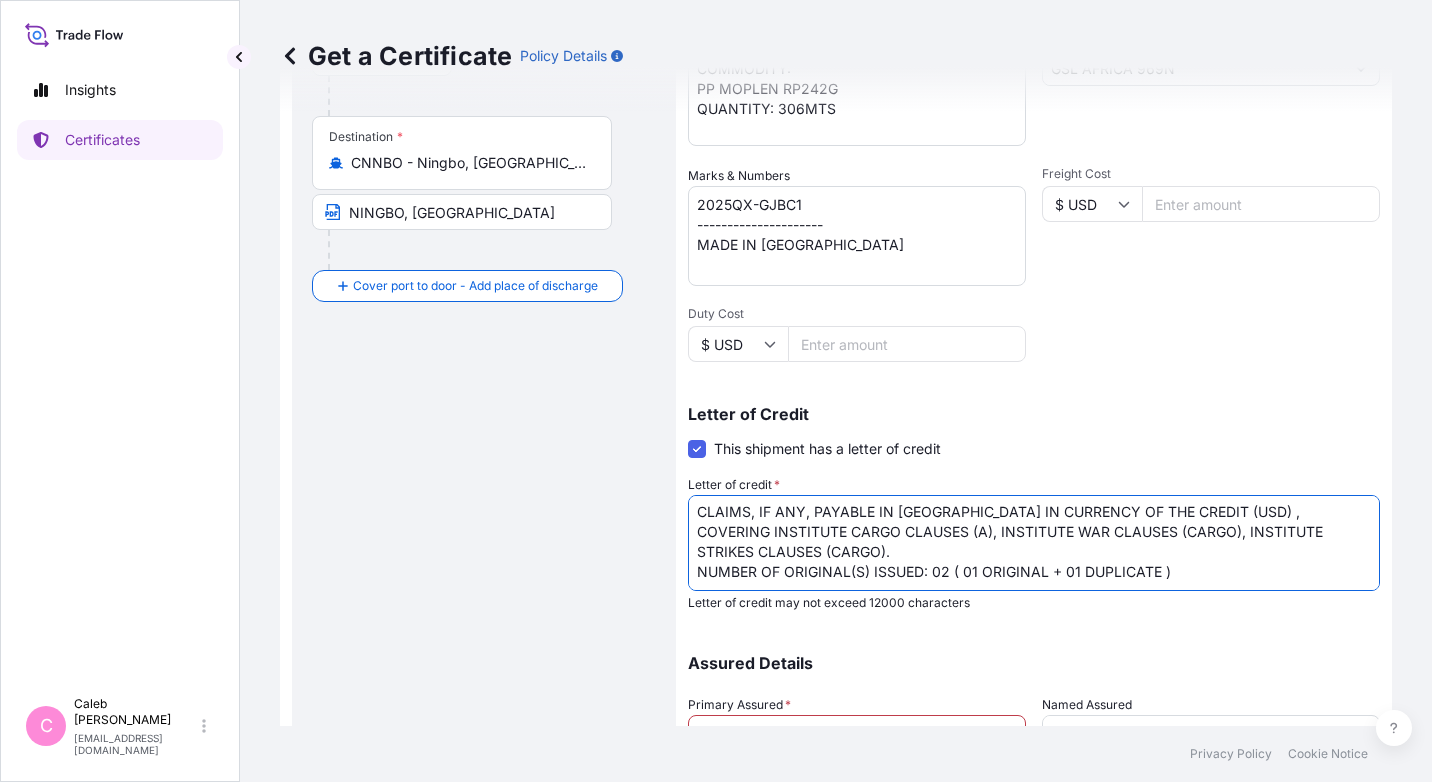 scroll, scrollTop: 42, scrollLeft: 0, axis: vertical 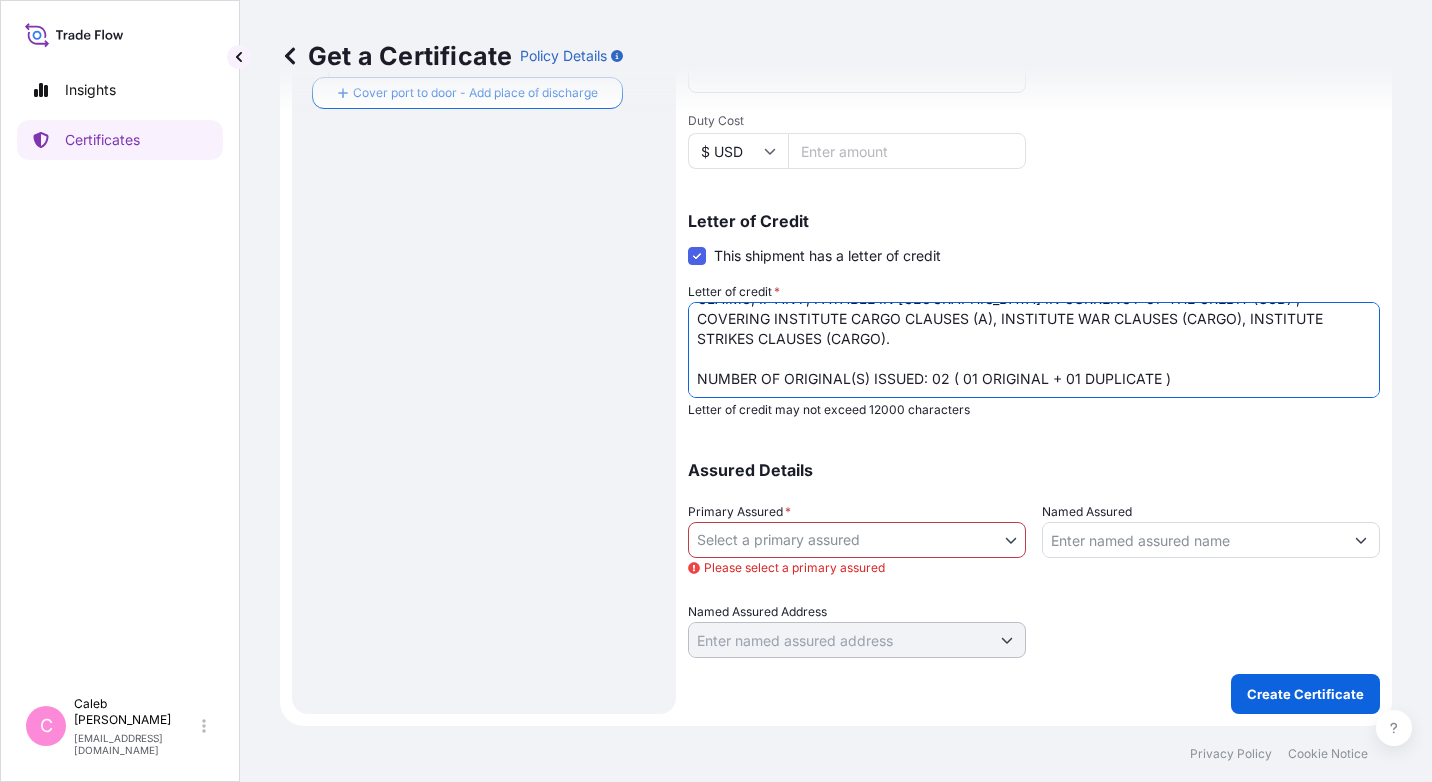 type on "LC NUMBER: LC7679250207AG
CLAIMS, IF ANY, PAYABLE IN [GEOGRAPHIC_DATA] IN CURRENCY OF THE CREDIT (USD) ,
COVERING INSTITUTE CARGO CLAUSES (A), INSTITUTE WAR CLAUSES (CARGO), INSTITUTE STRIKES CLAUSES (CARGO).
NUMBER OF ORIGINAL(S) ISSUED: 02 ( 01 ORIGINAL + 01 DUPLICATE )" 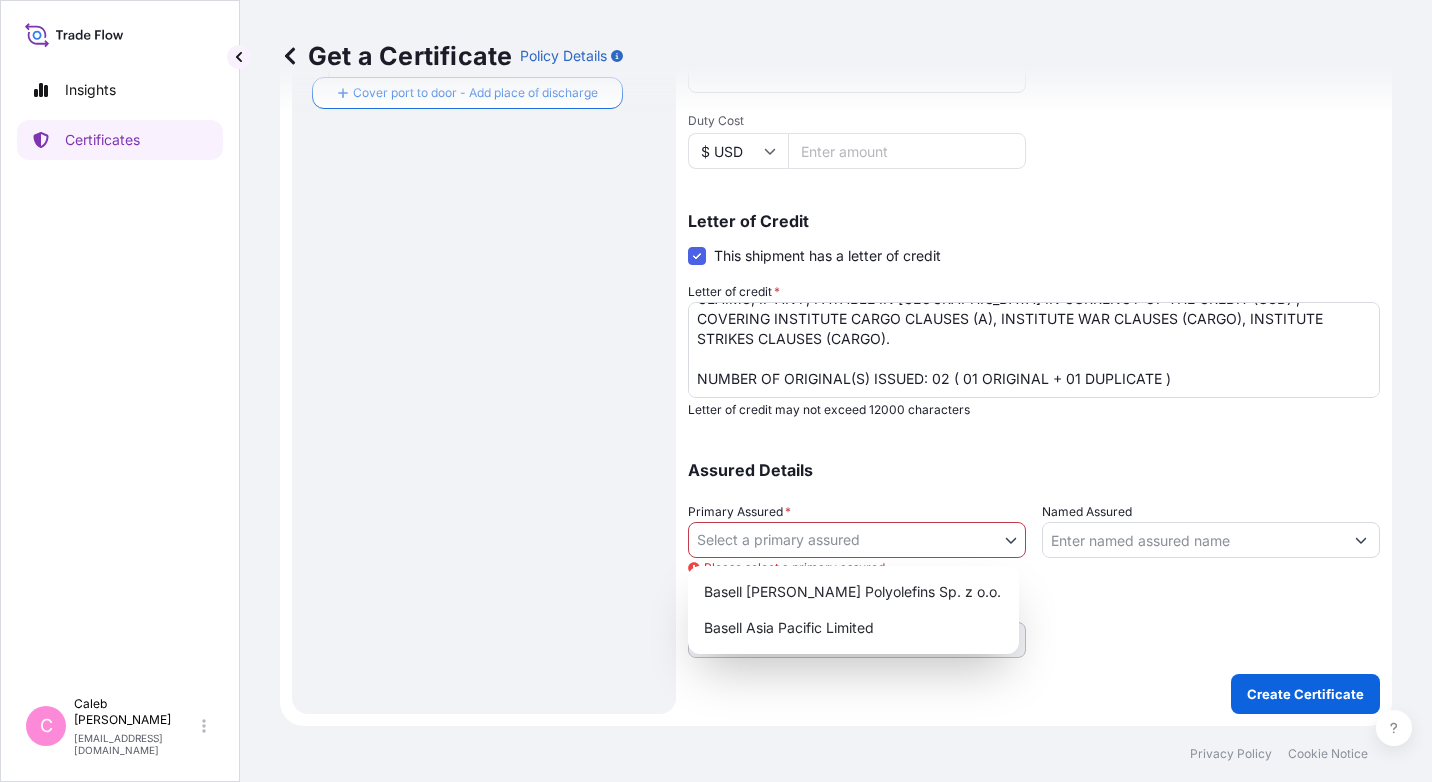 click on "Insights Certificates C [PERSON_NAME] [EMAIL_ADDRESS][DOMAIN_NAME] Get a Certificate Policy Details Route Details Reset Route Details   Cover door to port - Add loading place Place of loading Road / [GEOGRAPHIC_DATA] / Inland Origin * [GEOGRAPHIC_DATA], [GEOGRAPHIC_DATA] [GEOGRAPHIC_DATA], [GEOGRAPHIC_DATA] Main transport mode [GEOGRAPHIC_DATA] Destination * CNNBO - [GEOGRAPHIC_DATA], [GEOGRAPHIC_DATA] [GEOGRAPHIC_DATA], [GEOGRAPHIC_DATA] Cover port to door - Add place of discharge Road / Inland Road / Inland Place of Discharge Shipment Details Issue date * [DATE] Date of Departure * [DATE] Date of Arrival mm / dd / yyyy Commodity * Polymers and dry chemicals in bulk Packing Category Commercial Invoice Value    * $ USD 325890 Reference SO# 5013152148 Description of Cargo * COMMODITY:
PP MOPLEN RP242G
QUANTITY: 306MTS Vessel name GSL AFRICA 969N Marks & Numbers 2025QX-GJBC1
---------------------
MADE IN [GEOGRAPHIC_DATA] Freight Cost   $ USD Duty Cost   $ USD Letter of Credit This shipment has a letter of credit Letter of credit * Assured Details Primary Assured *
0" at bounding box center (716, 391) 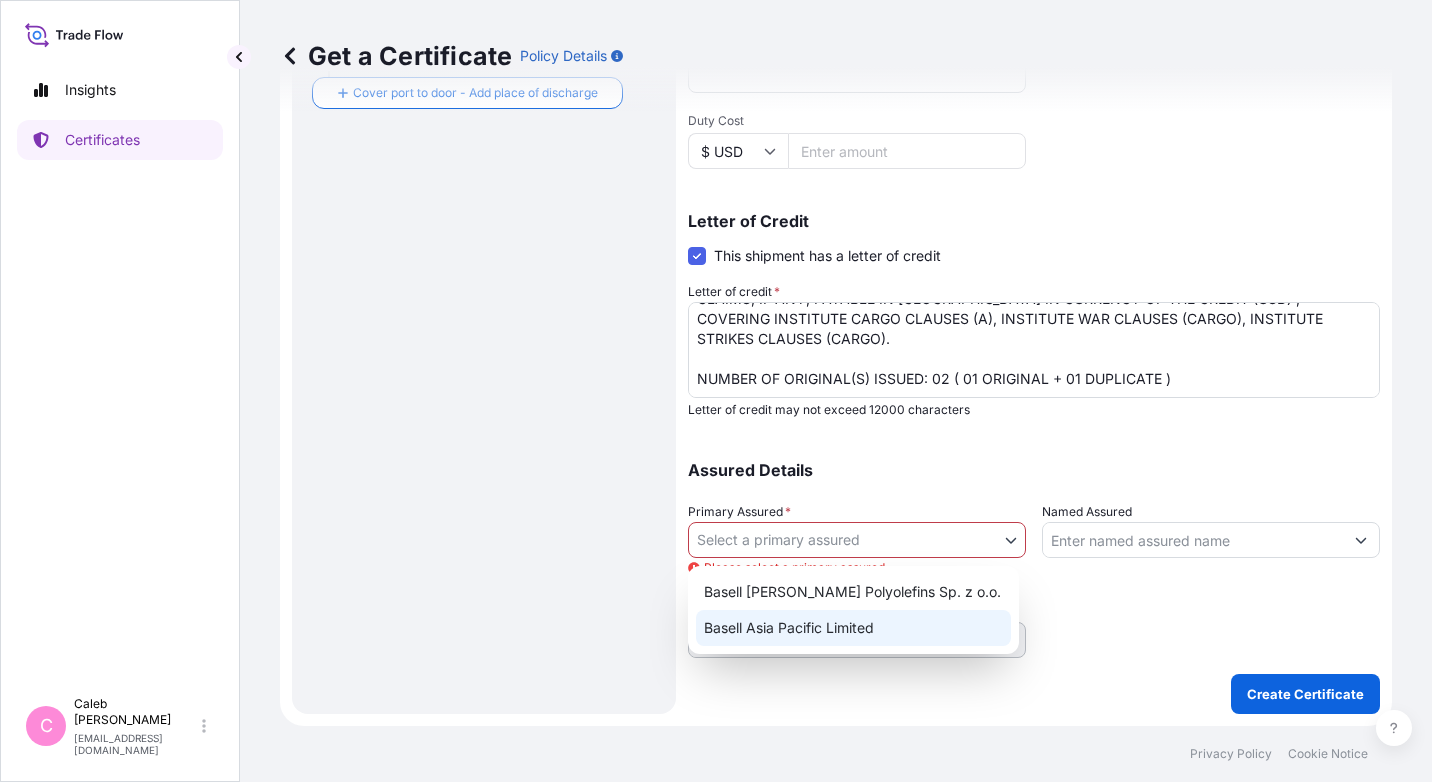 click on "Basell Asia Pacific Limited" at bounding box center (853, 628) 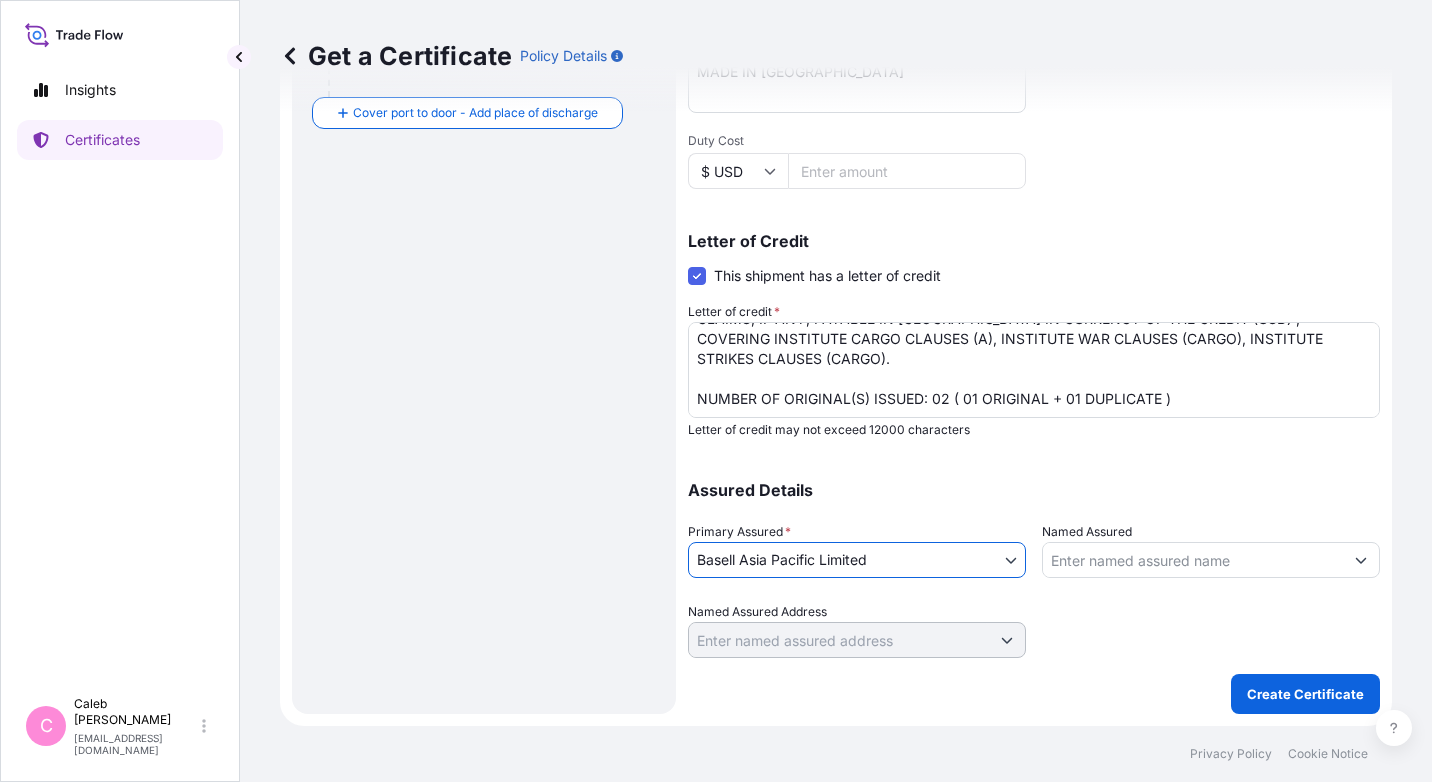 click at bounding box center [1211, 630] 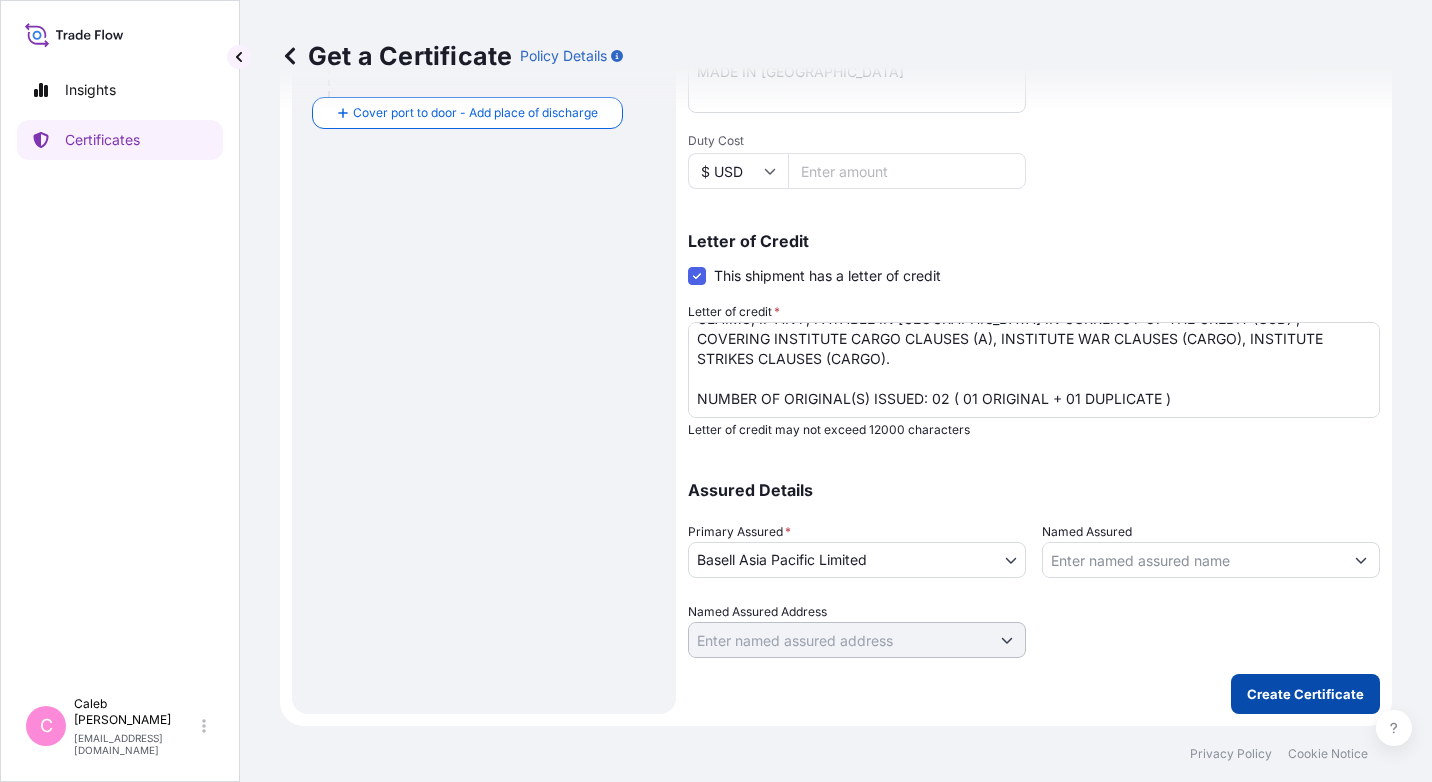 click on "Create Certificate" at bounding box center [1305, 694] 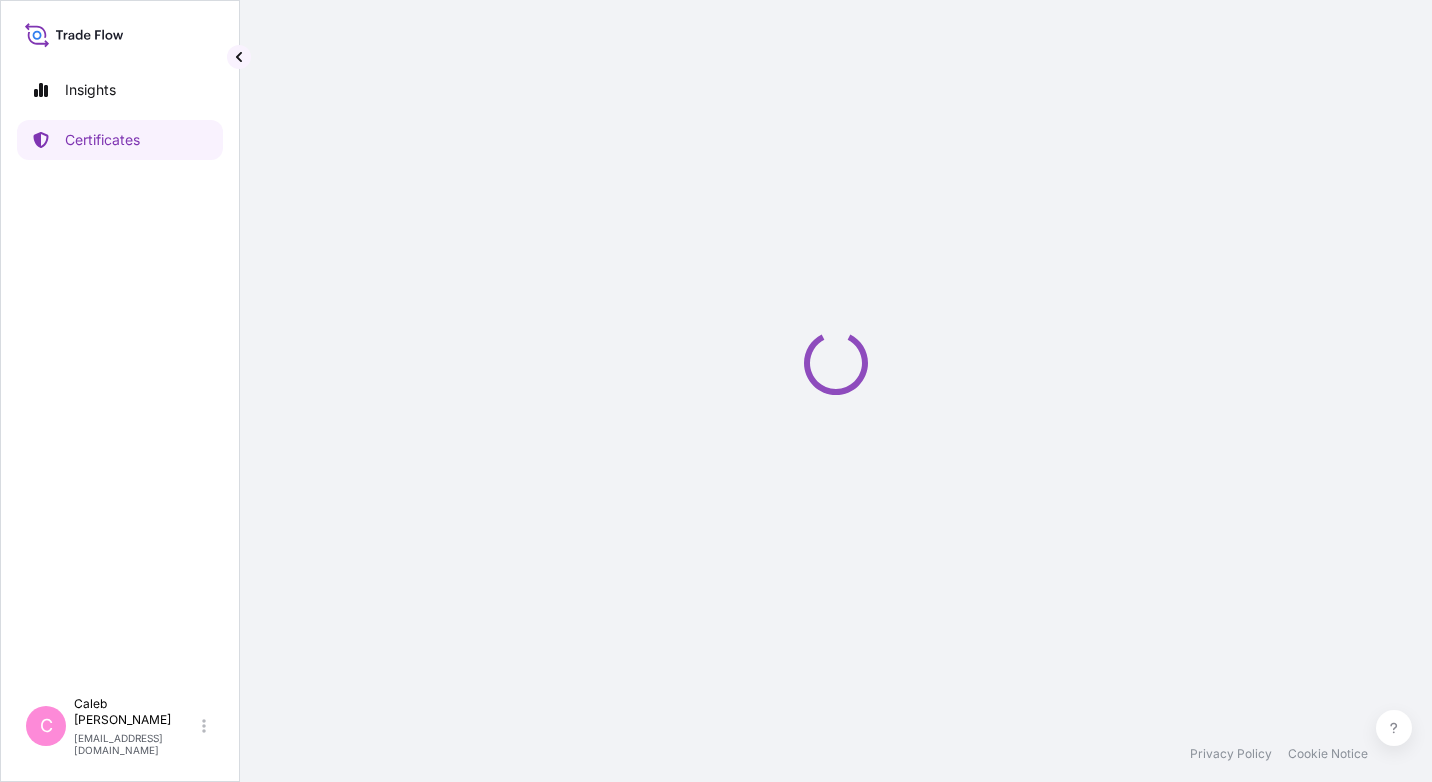 scroll, scrollTop: 0, scrollLeft: 0, axis: both 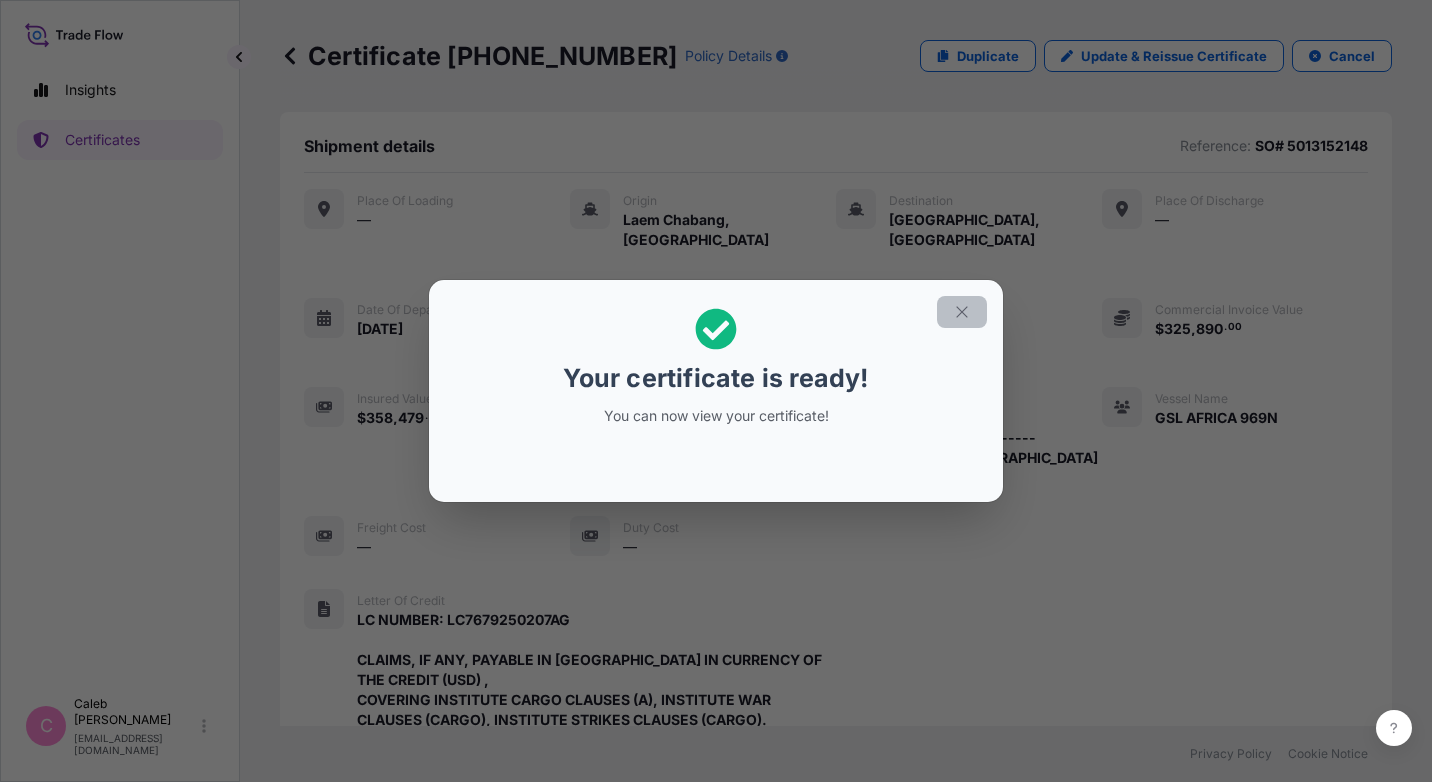 click 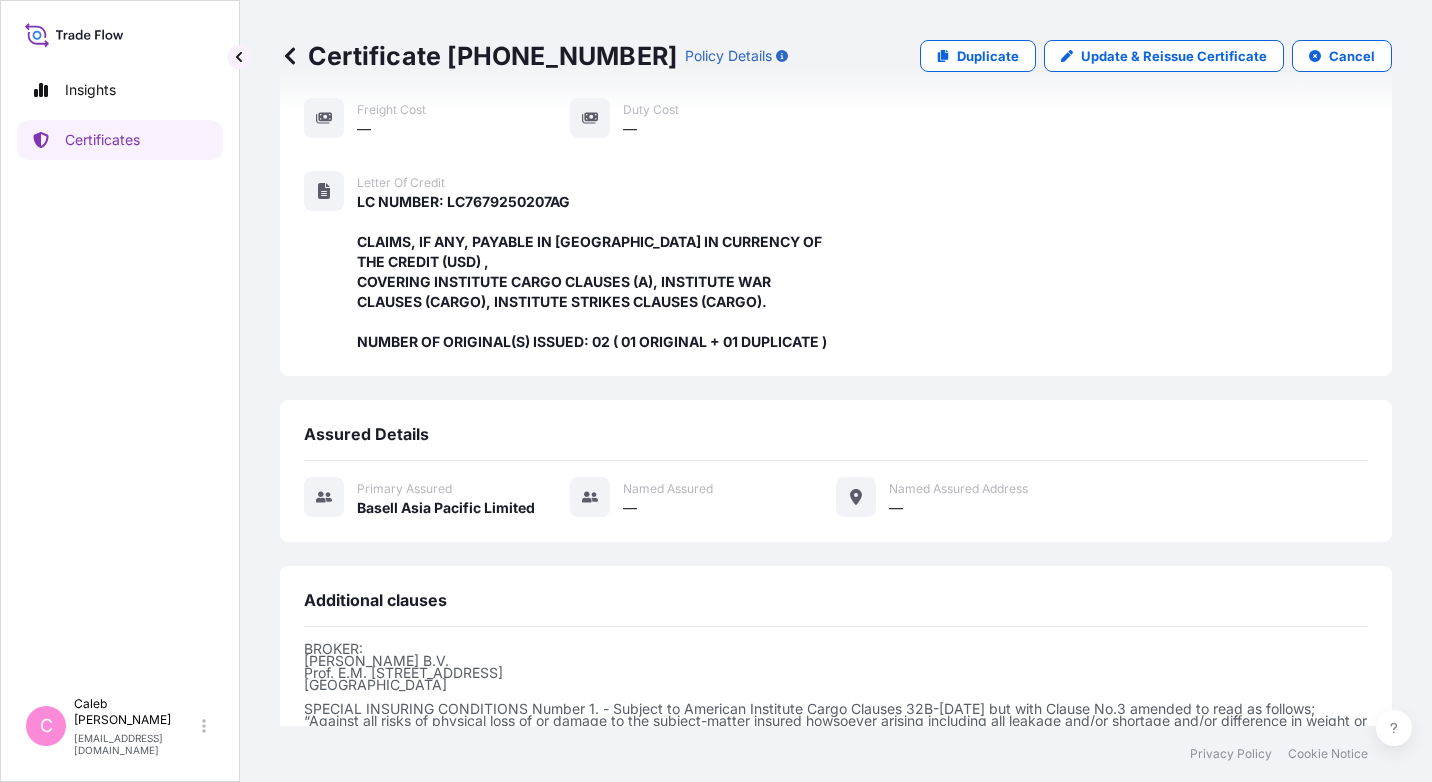 scroll, scrollTop: 678, scrollLeft: 0, axis: vertical 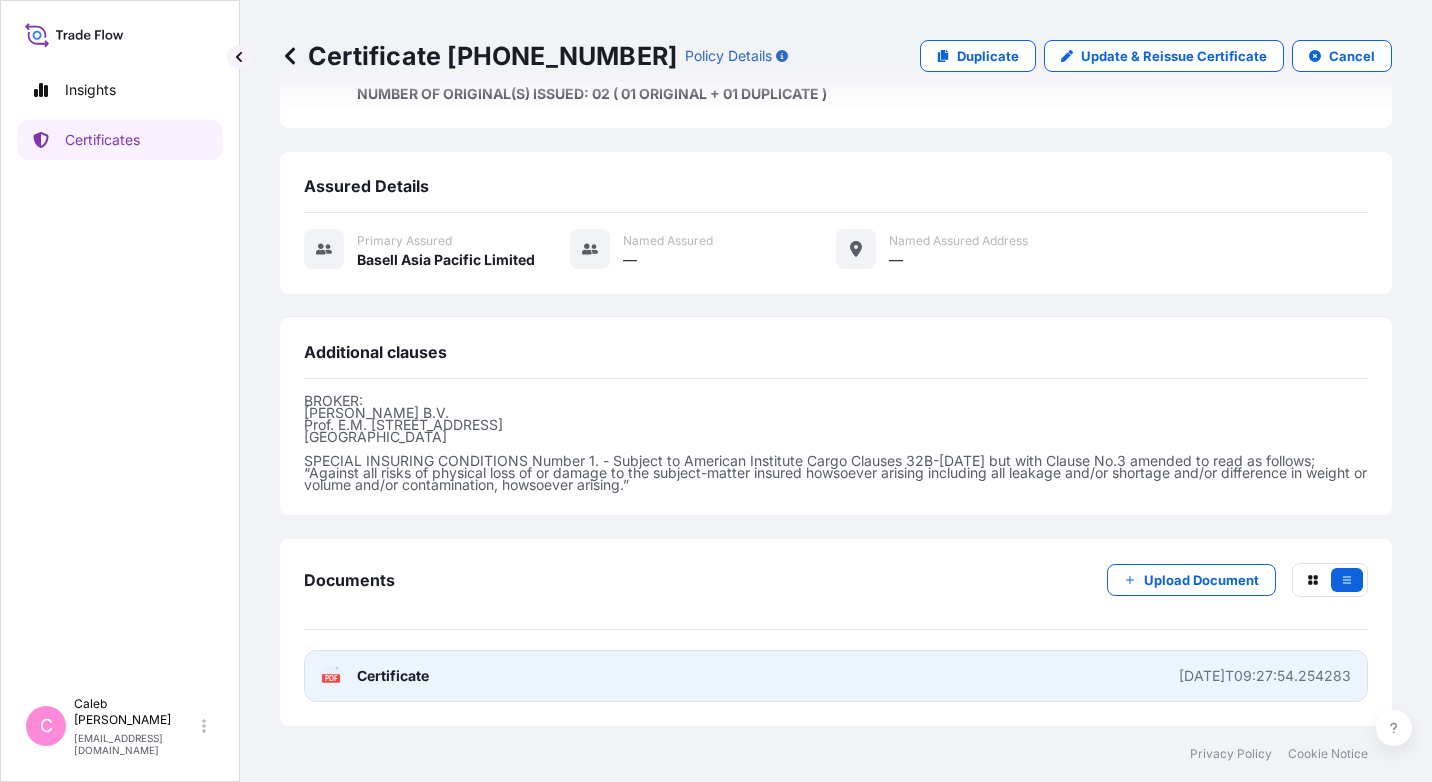 click on "PDF Certificate [DATE]T09:27:54.254283" at bounding box center [836, 676] 